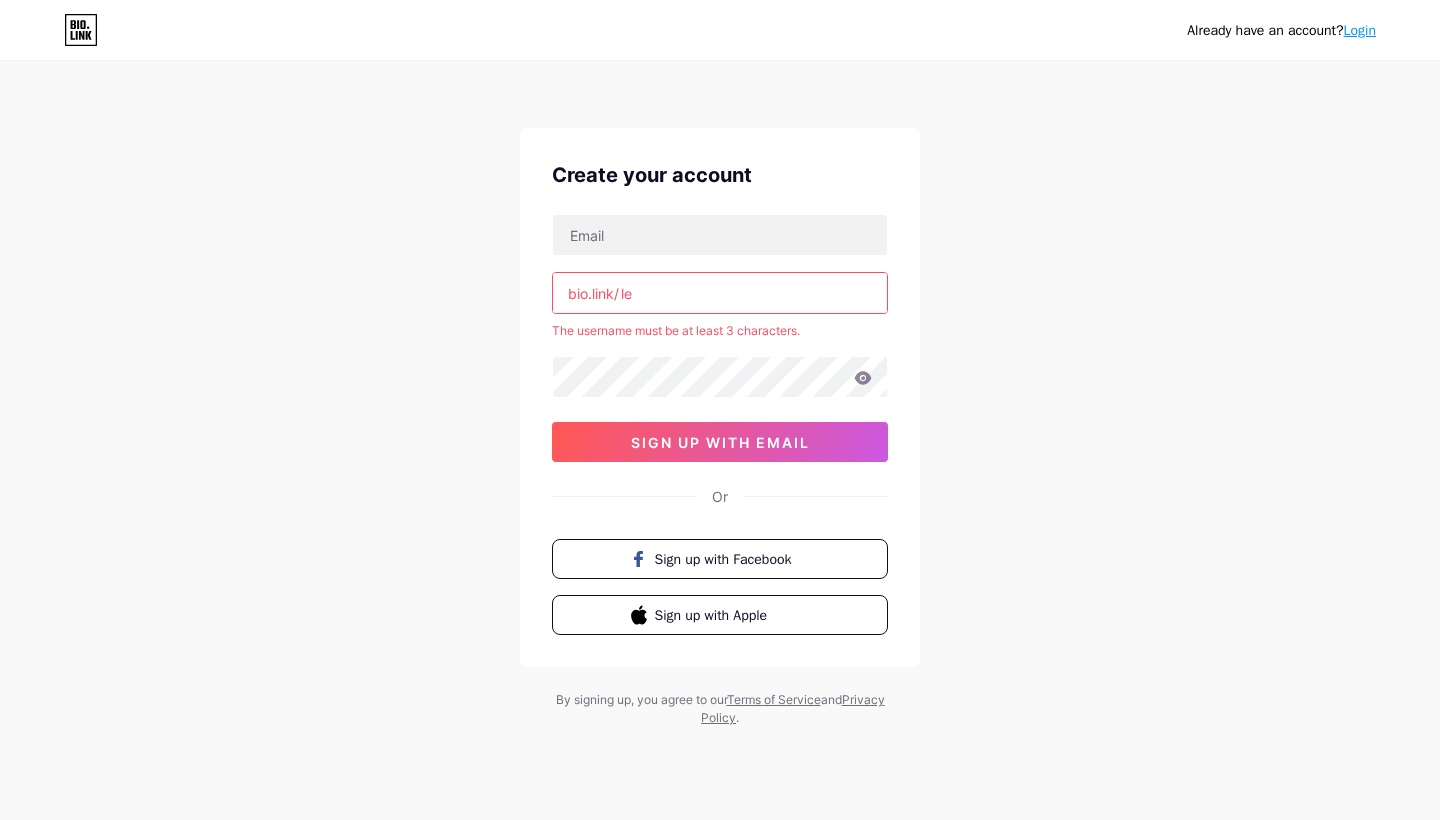 scroll, scrollTop: 0, scrollLeft: 0, axis: both 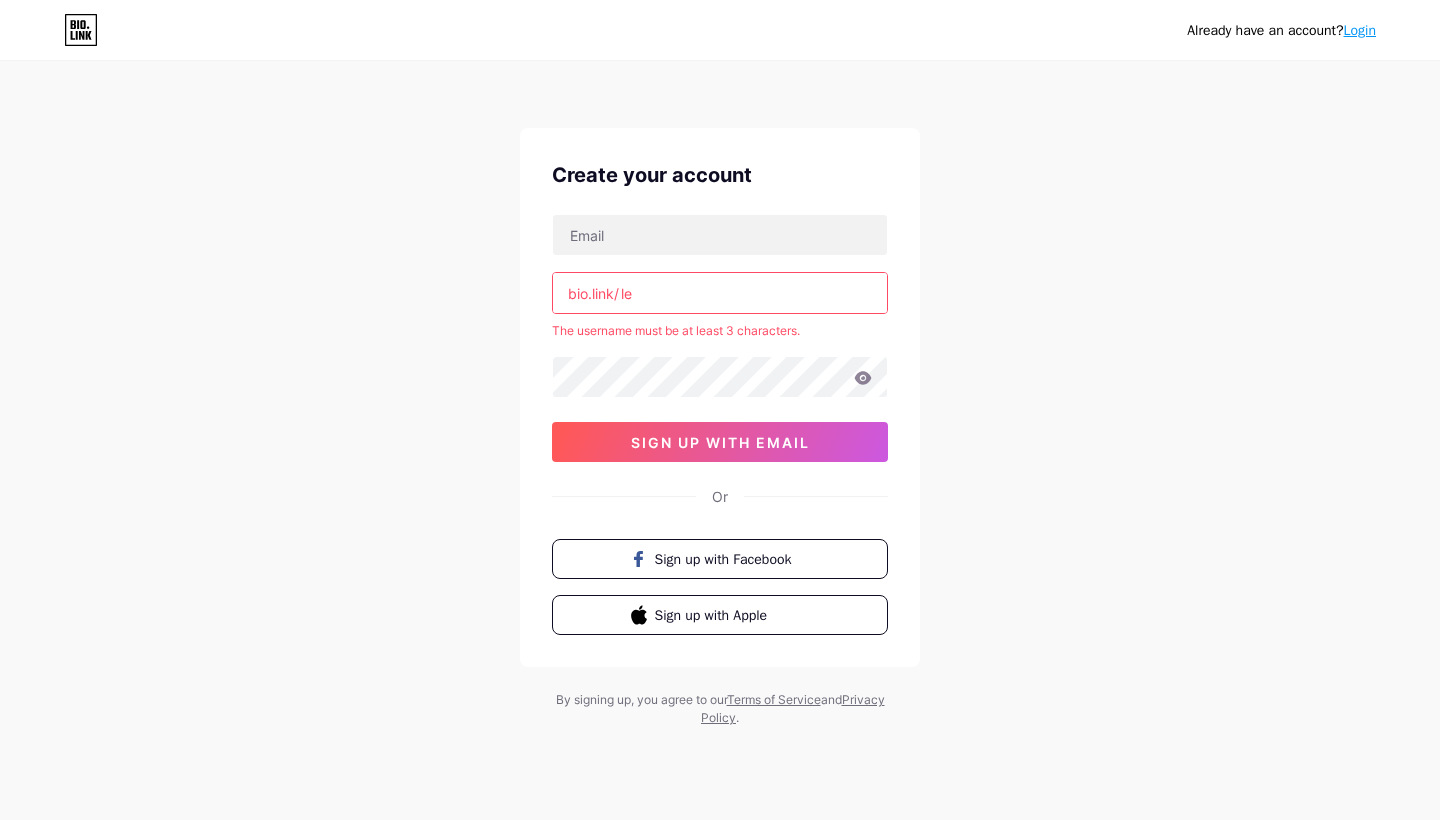 click on "le" at bounding box center (720, 293) 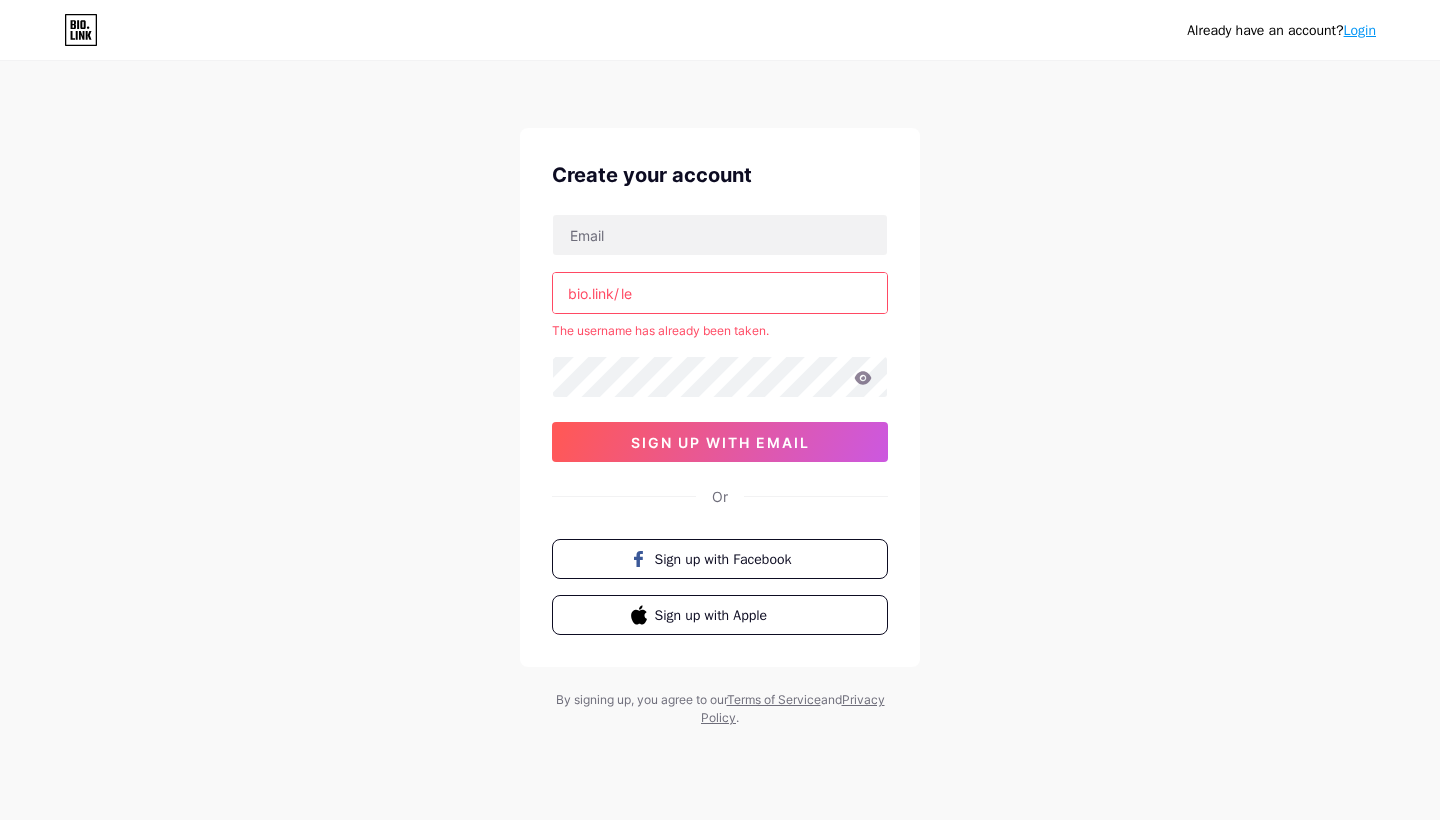 type on "l" 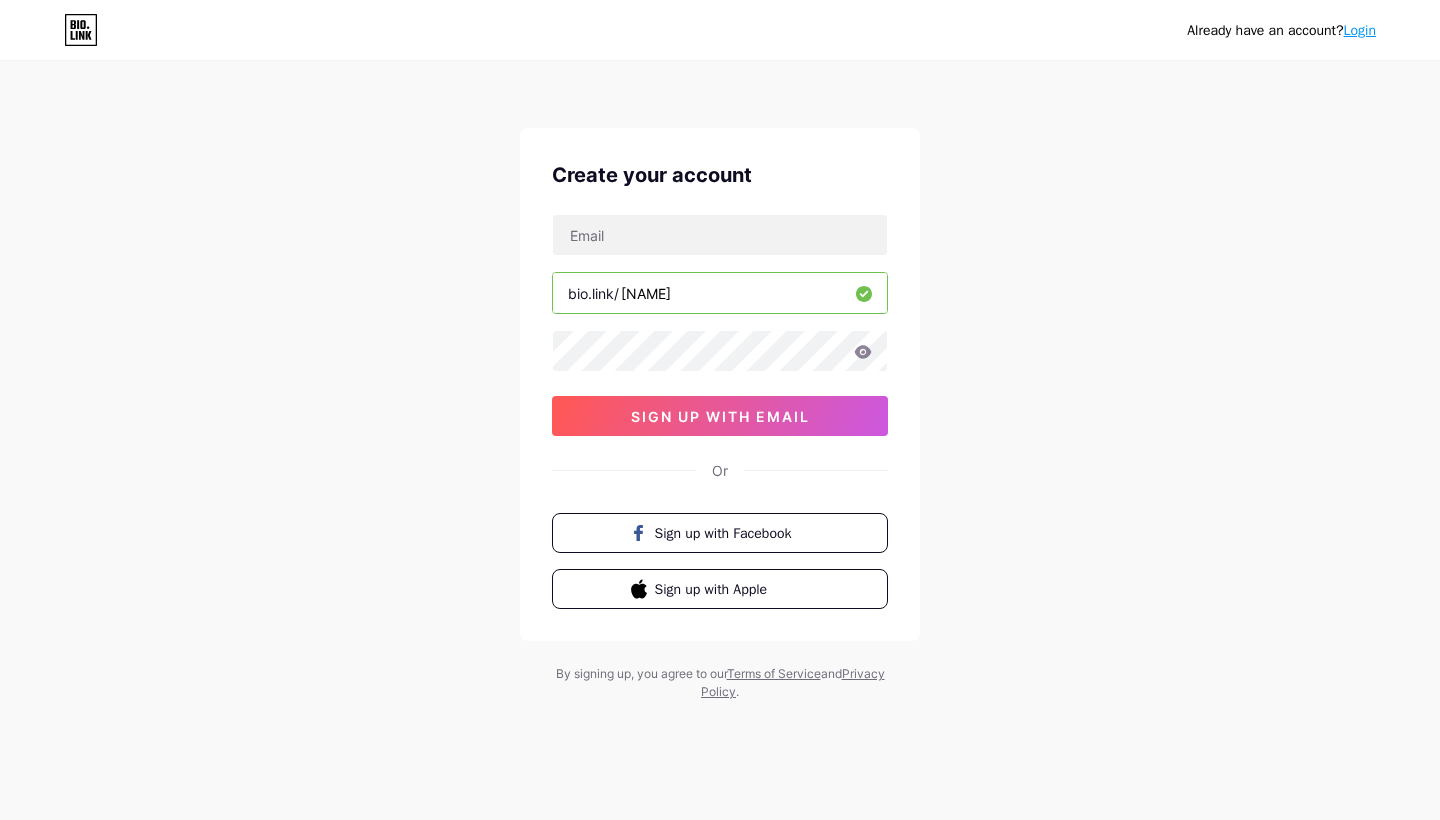click on "[NAME]" at bounding box center (720, 293) 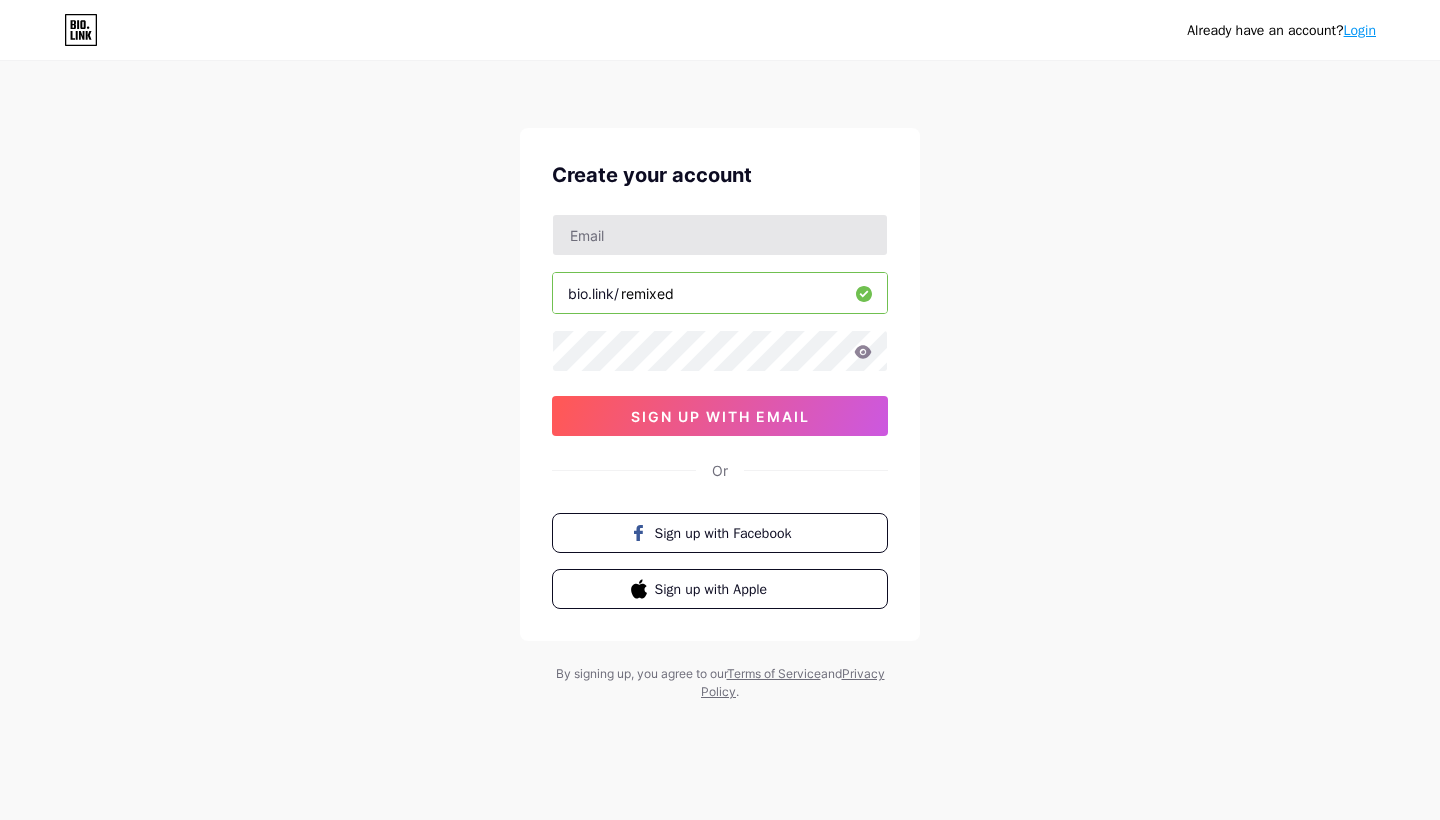 type on "remixed" 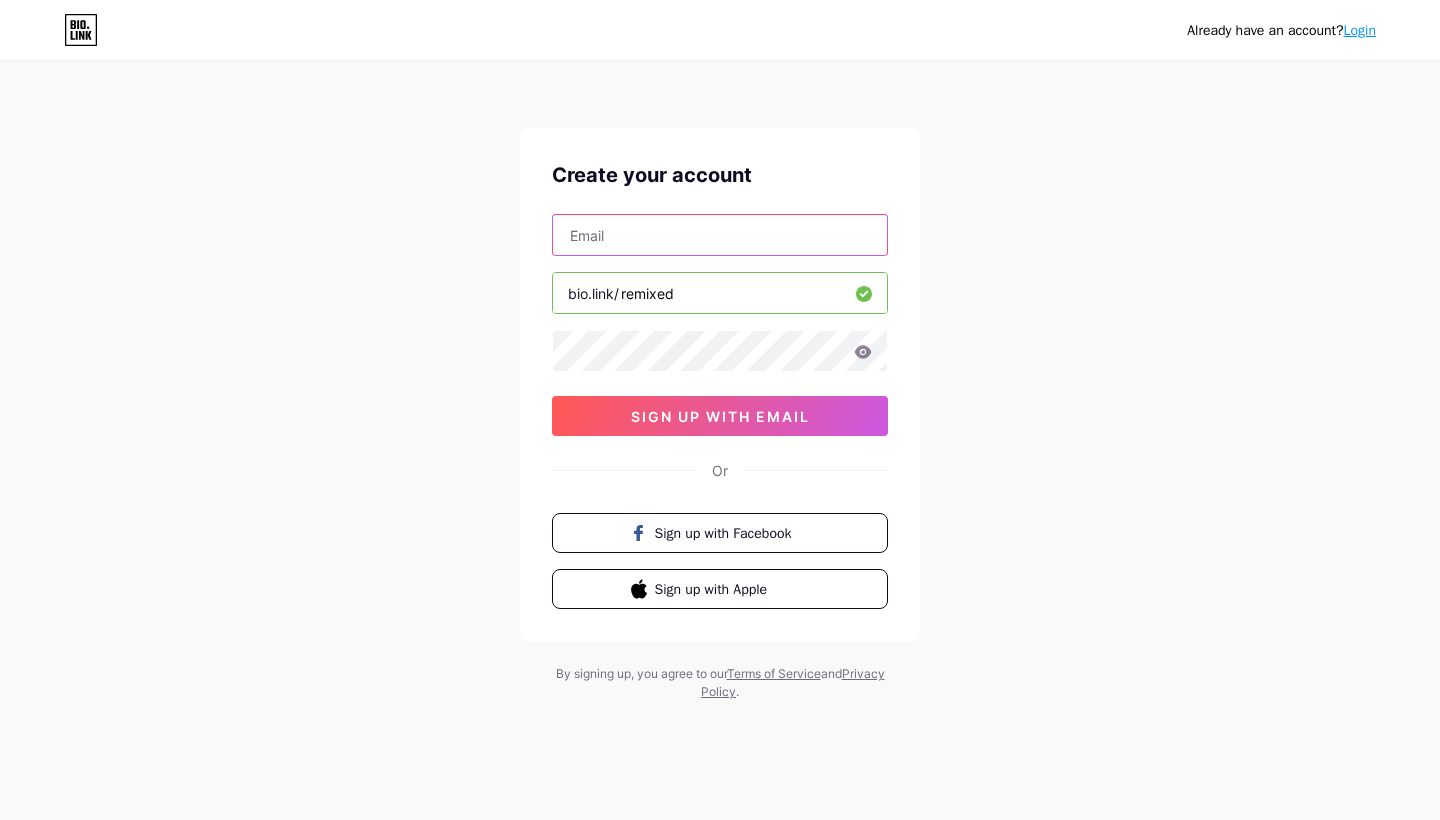click at bounding box center [720, 235] 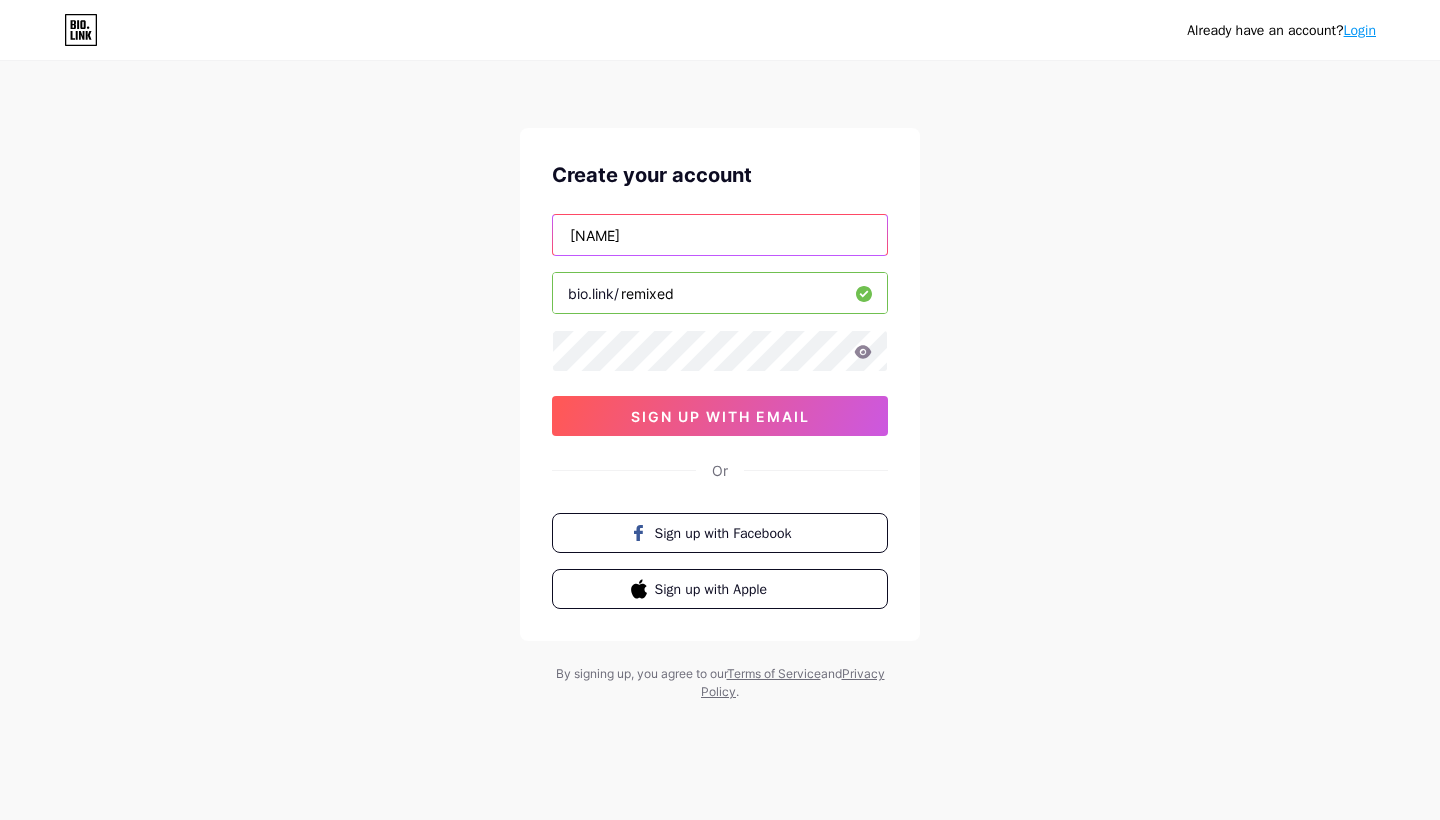 type on "[NAME]" 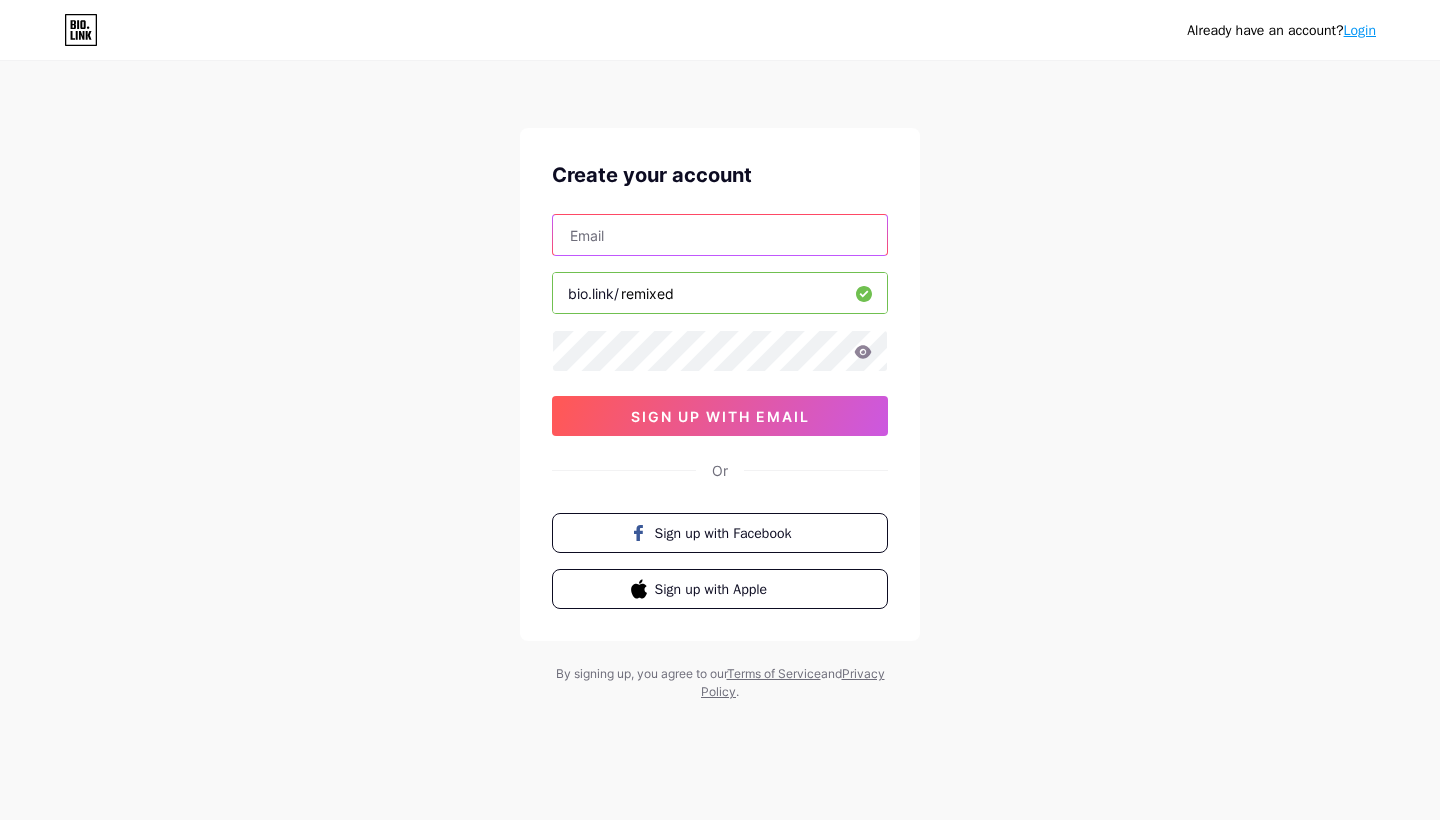 type on "[EMAIL]" 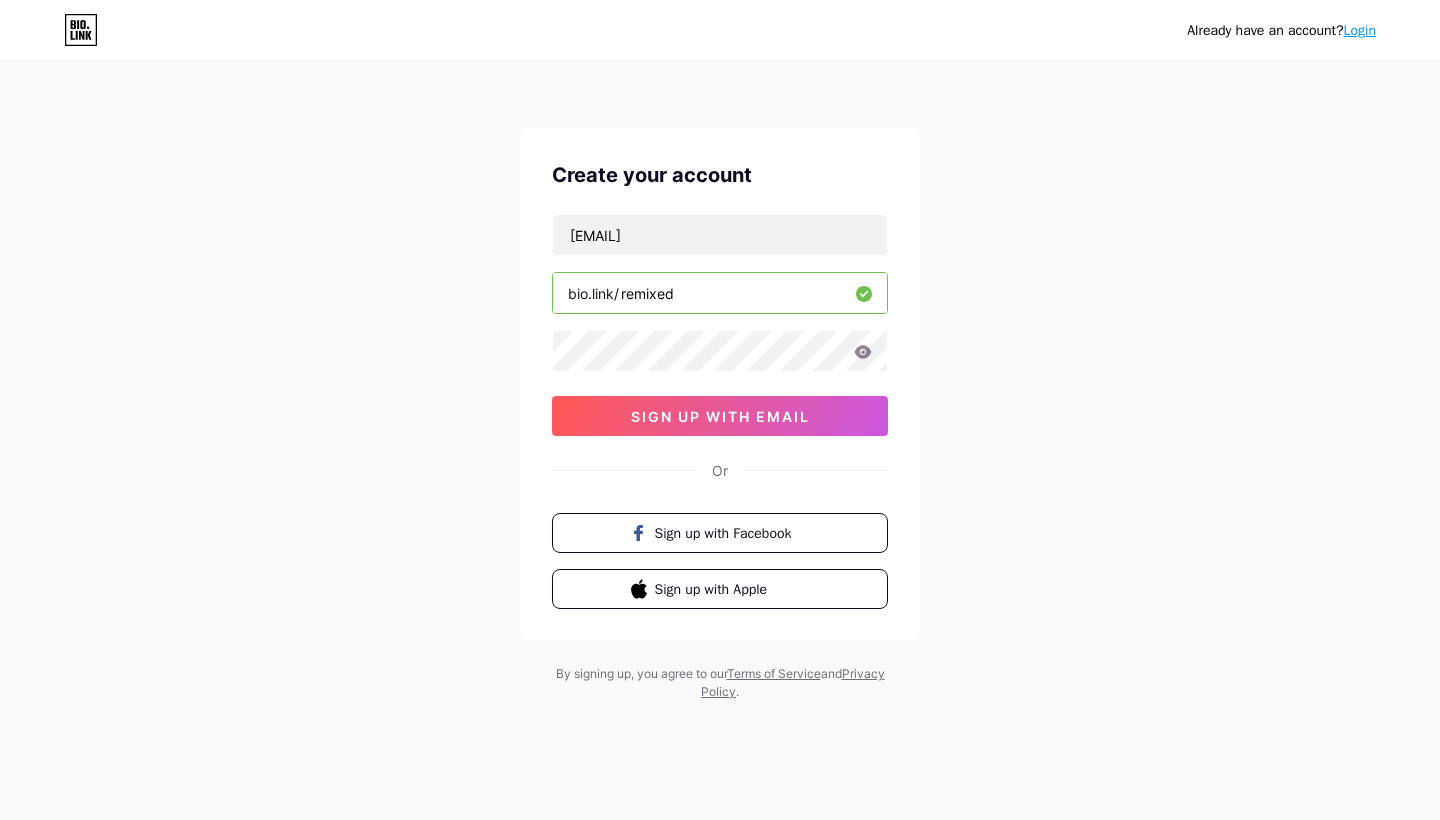click on "Already have an account?  Login   Create your account     [EMAIL]     bio.link/   remixed                 [HASH]     sign up with email         Or" at bounding box center [720, 382] 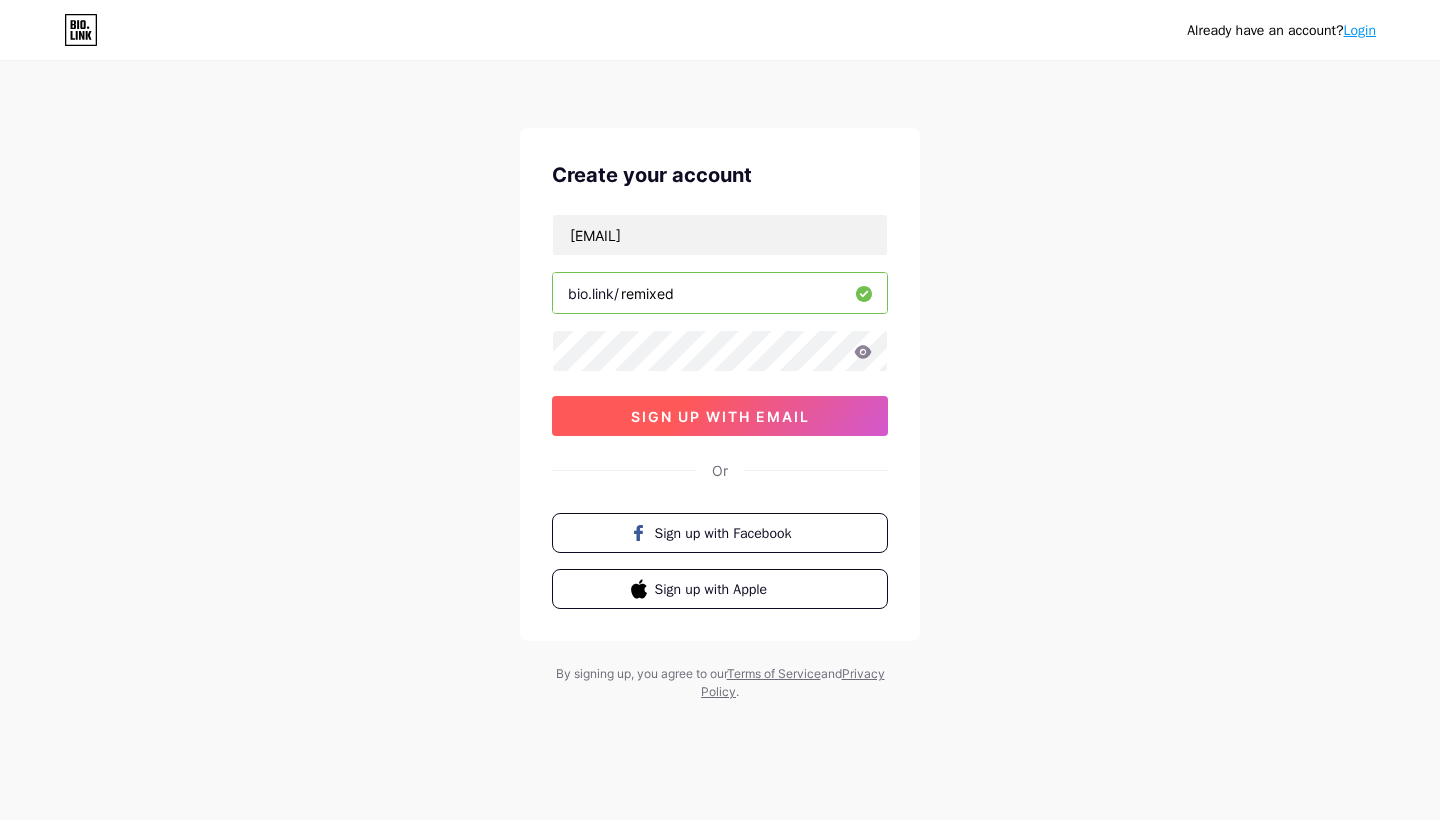 click on "sign up with email" at bounding box center [720, 416] 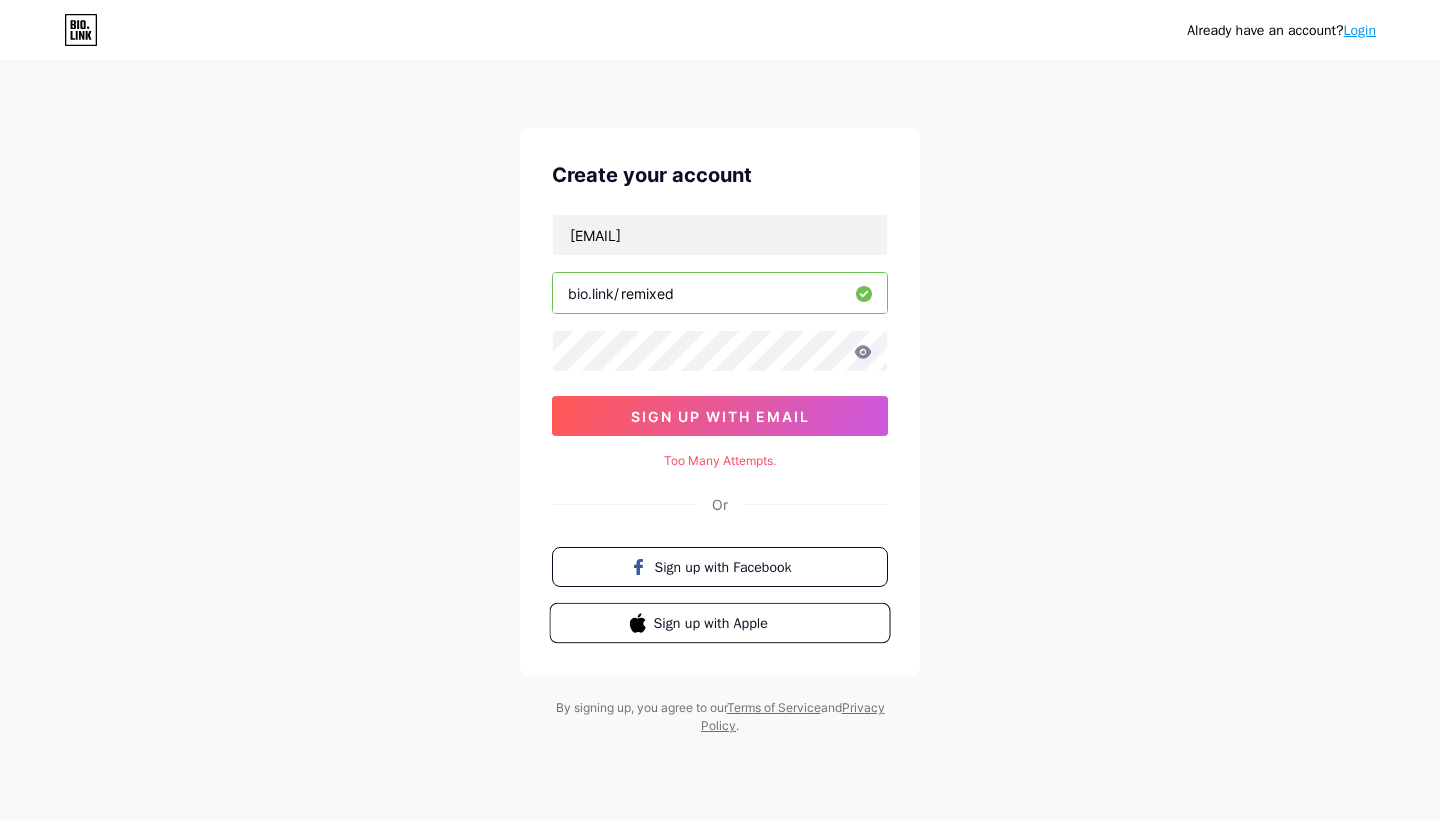 click on "Sign up with Apple" at bounding box center [732, 622] 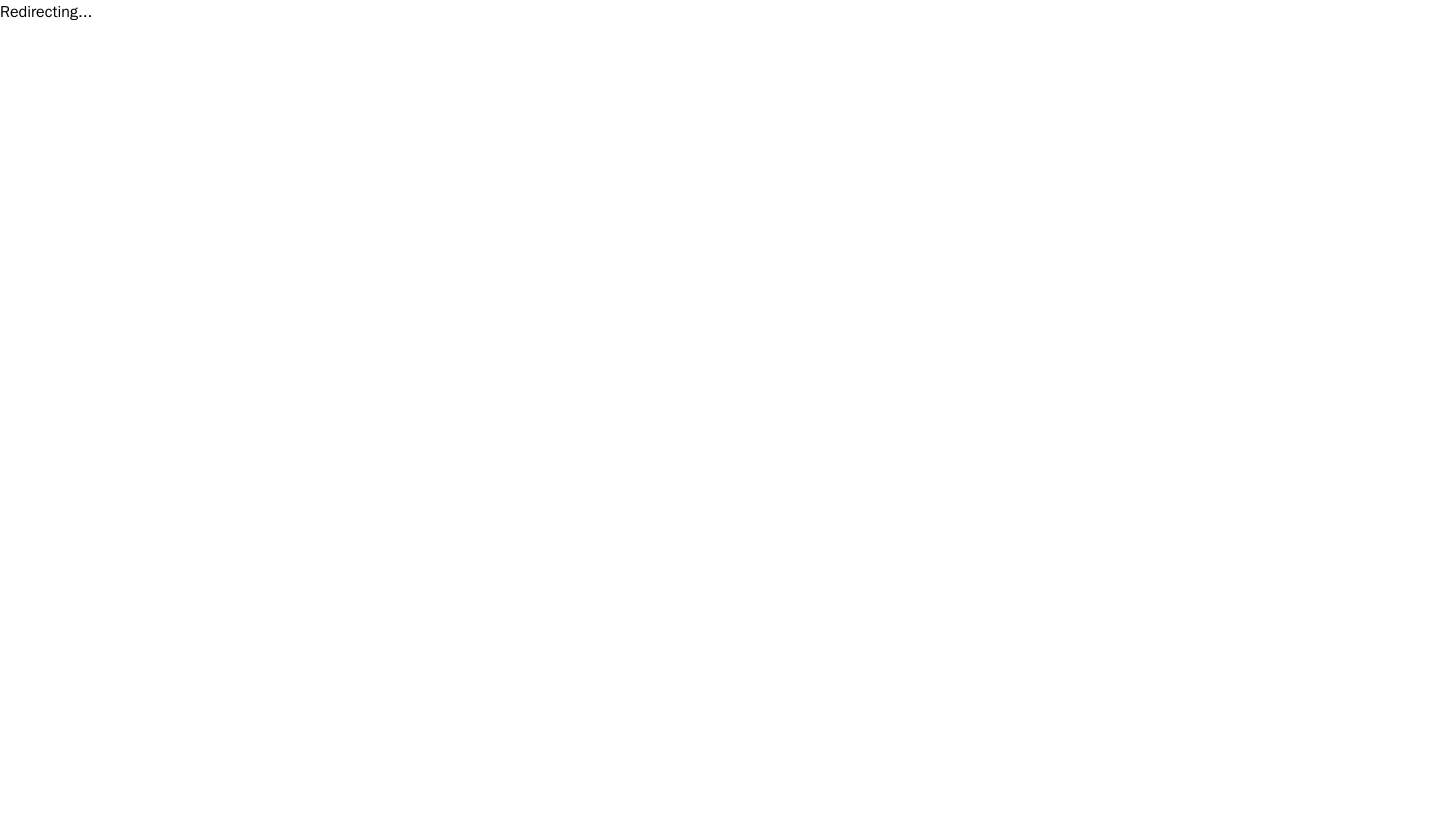 scroll, scrollTop: 0, scrollLeft: 0, axis: both 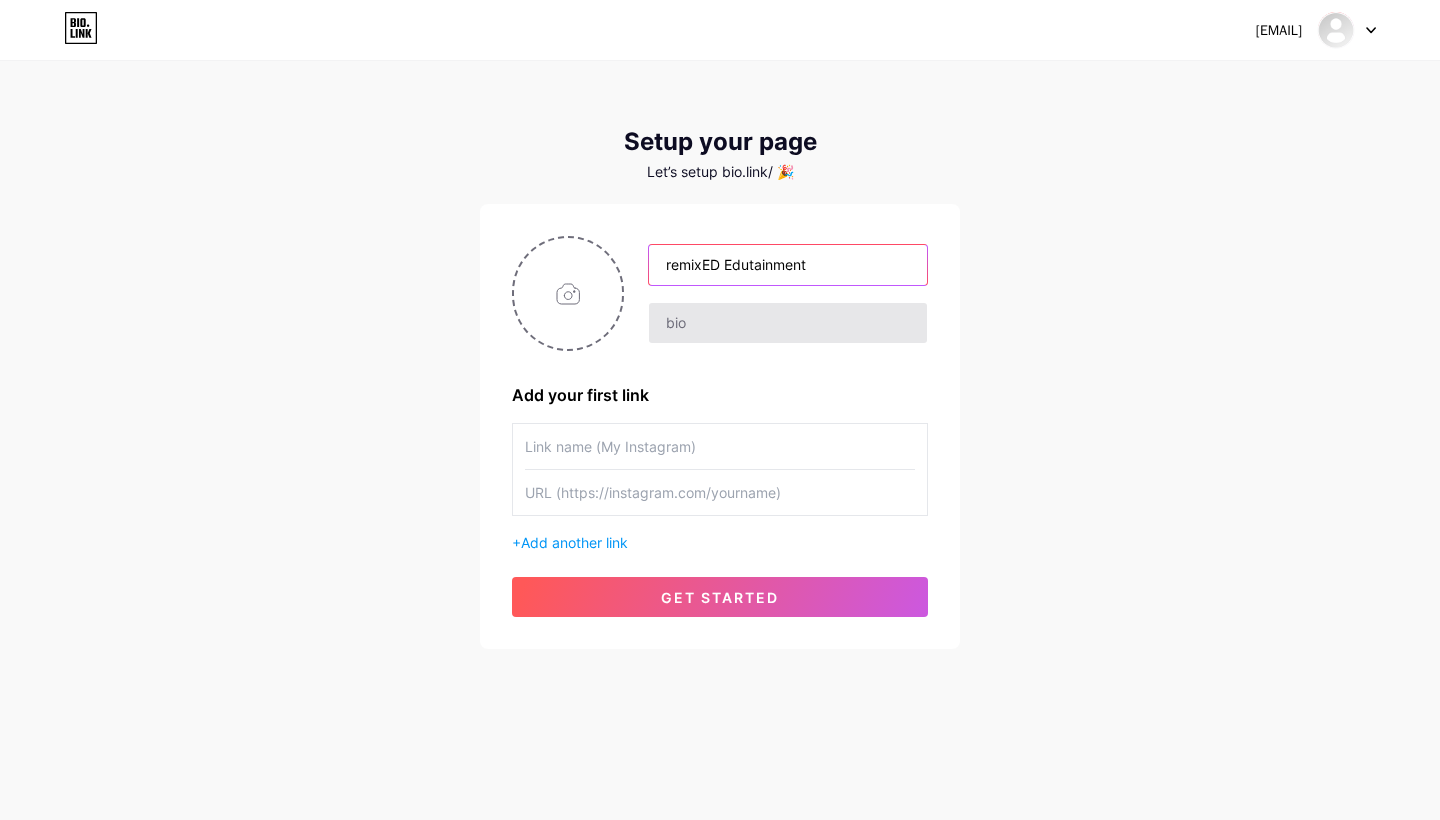 type on "remixED Edutainment" 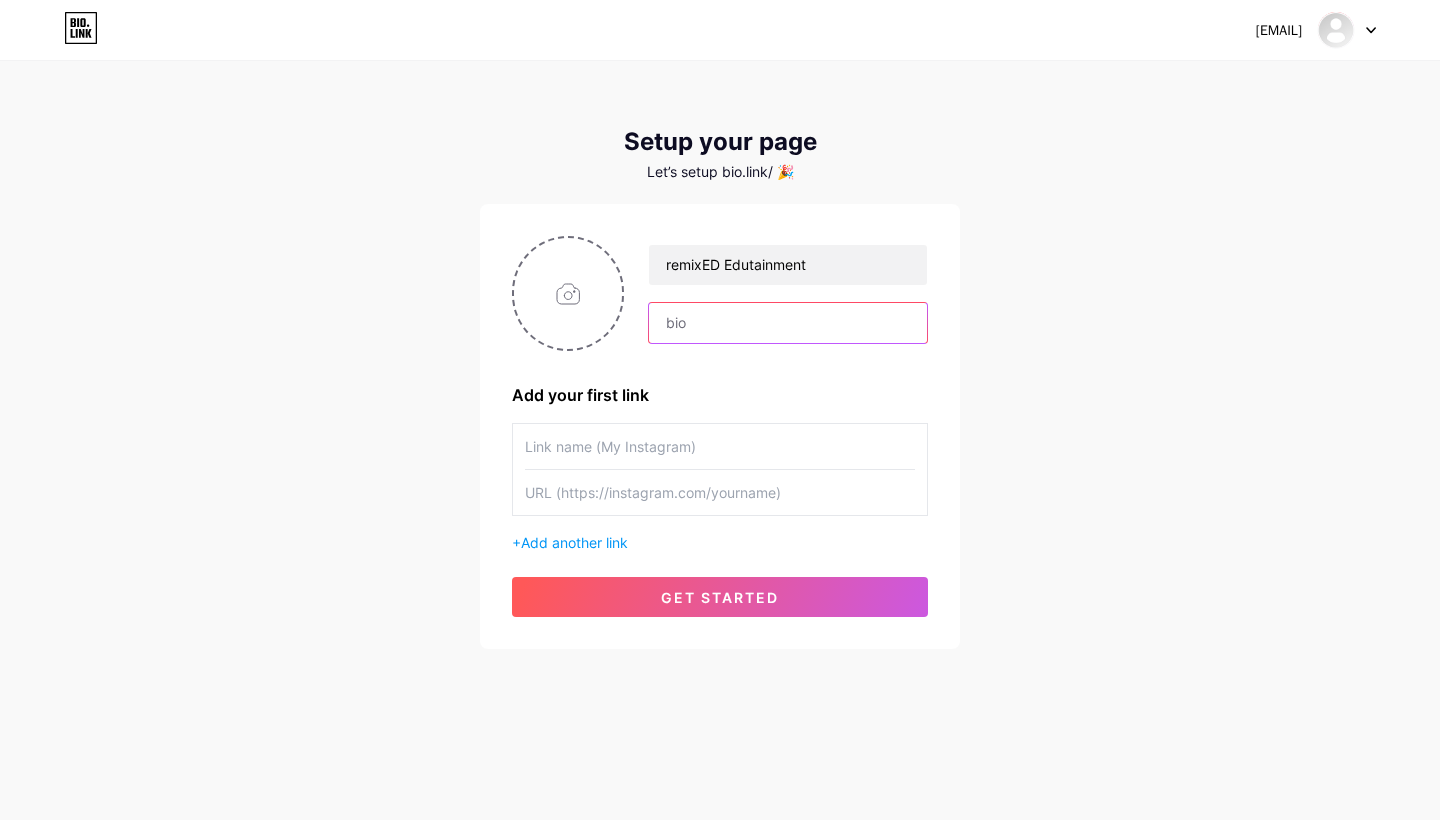 click at bounding box center [788, 323] 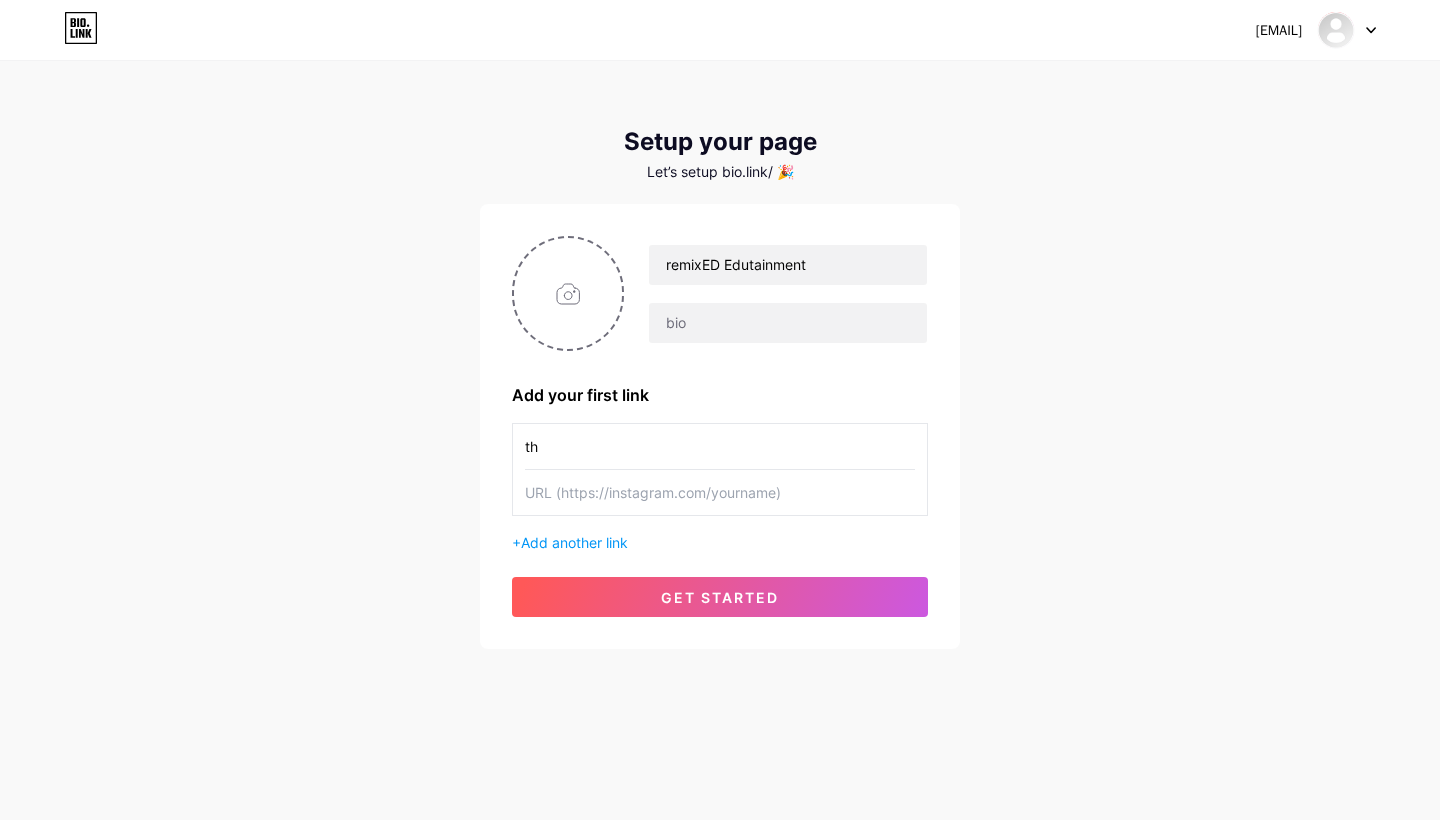 type on "t" 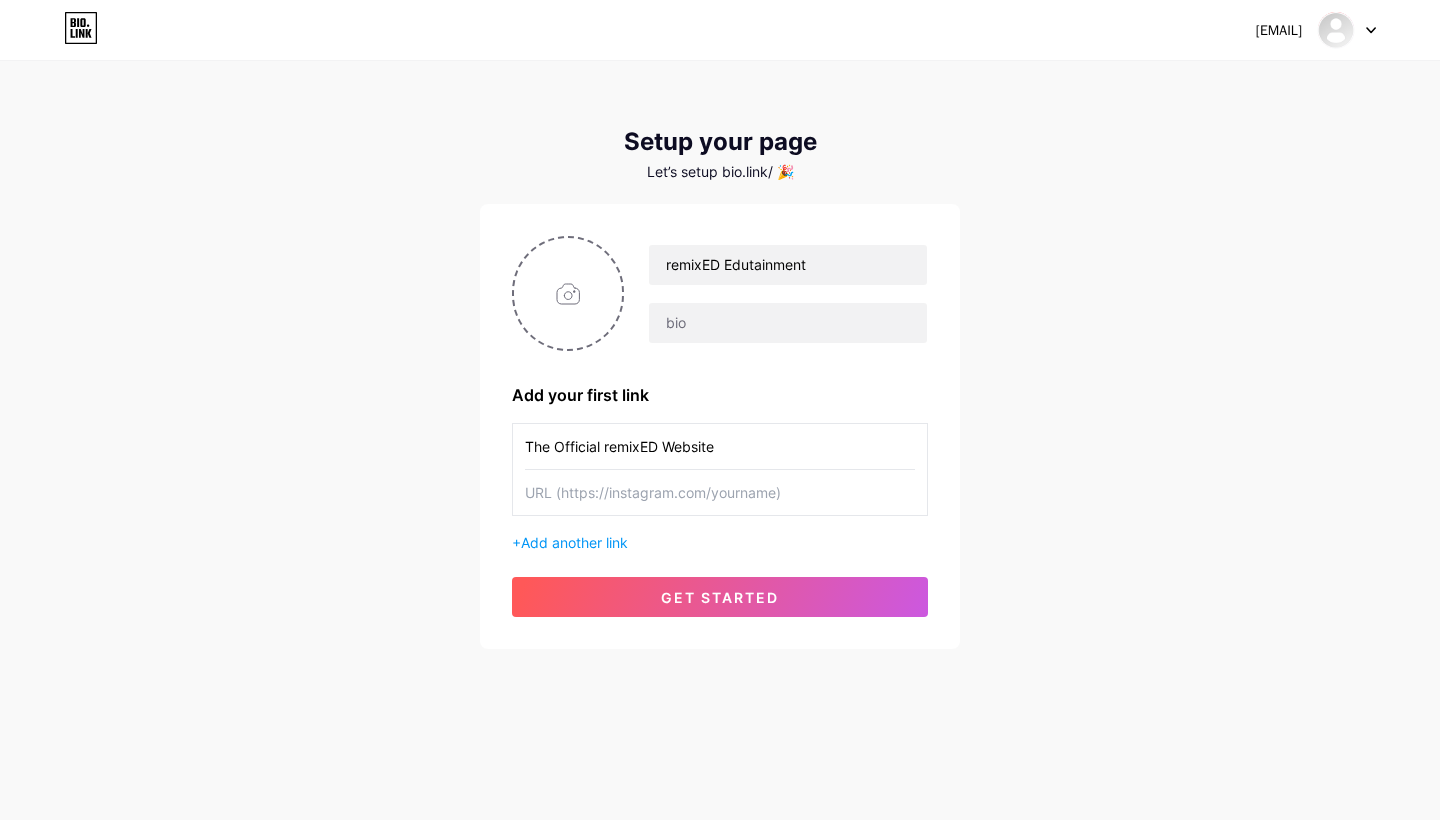 type on "The Official remixED Website" 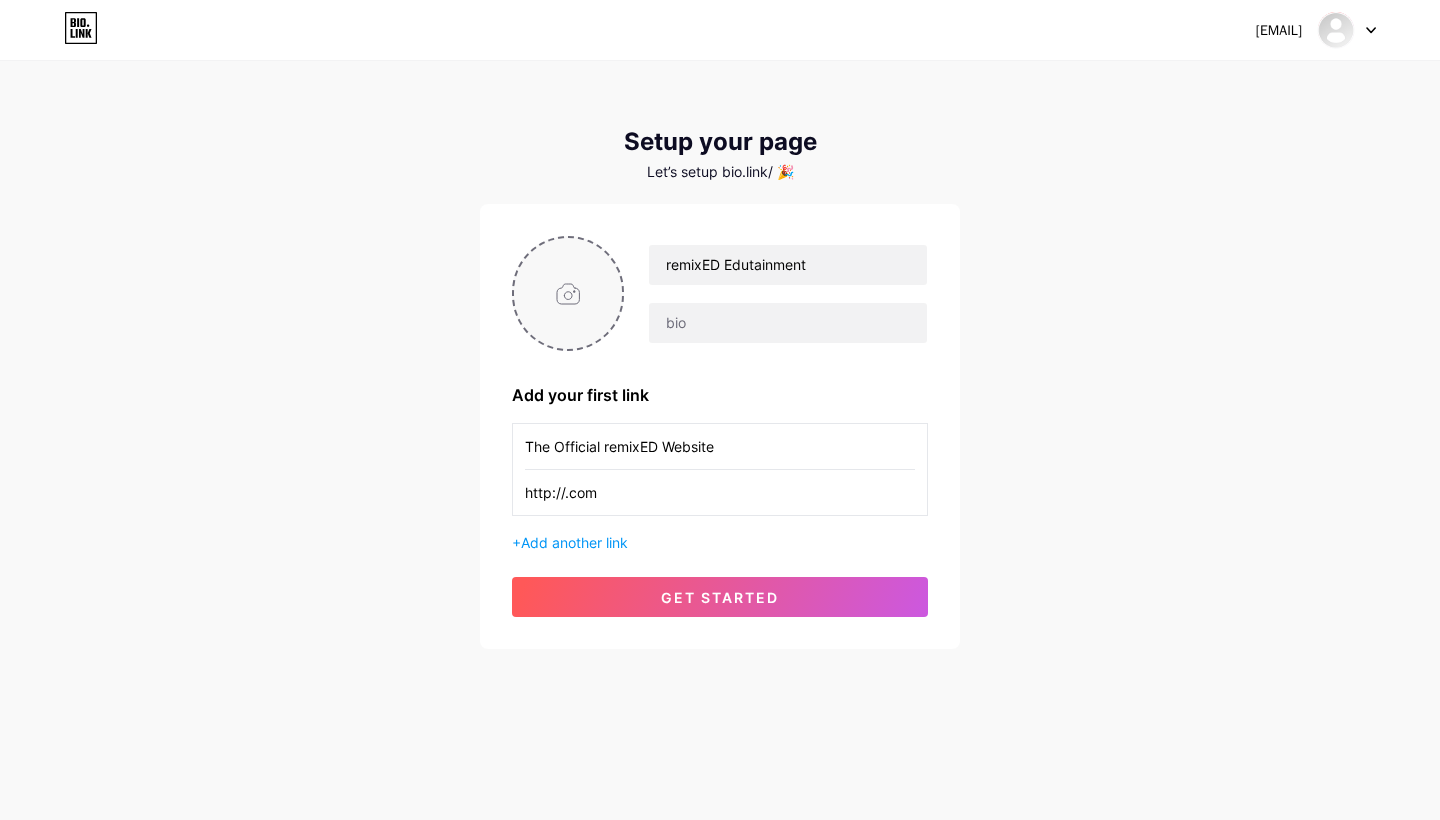 type on "http://.com" 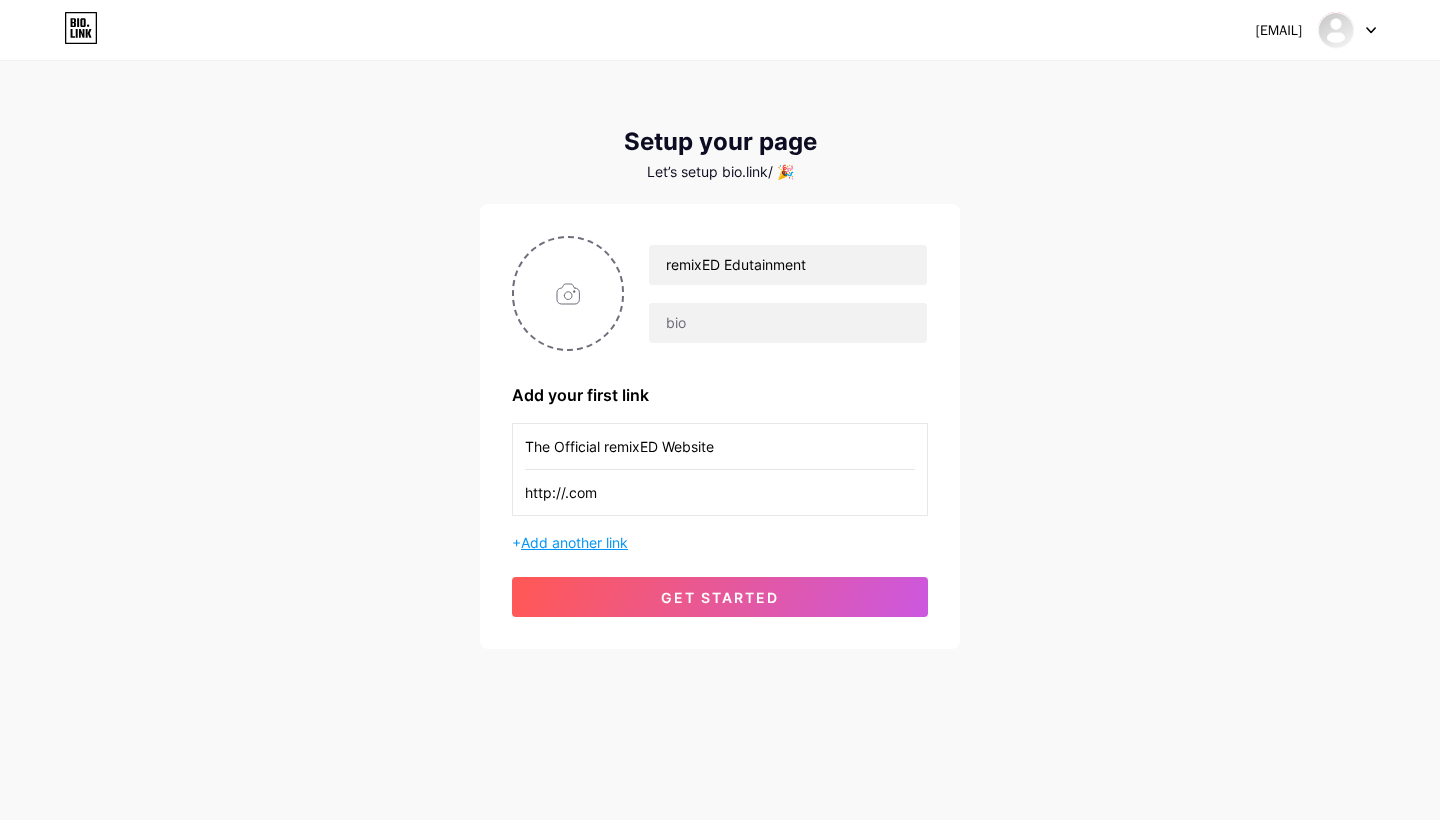 click on "Add another link" at bounding box center (574, 542) 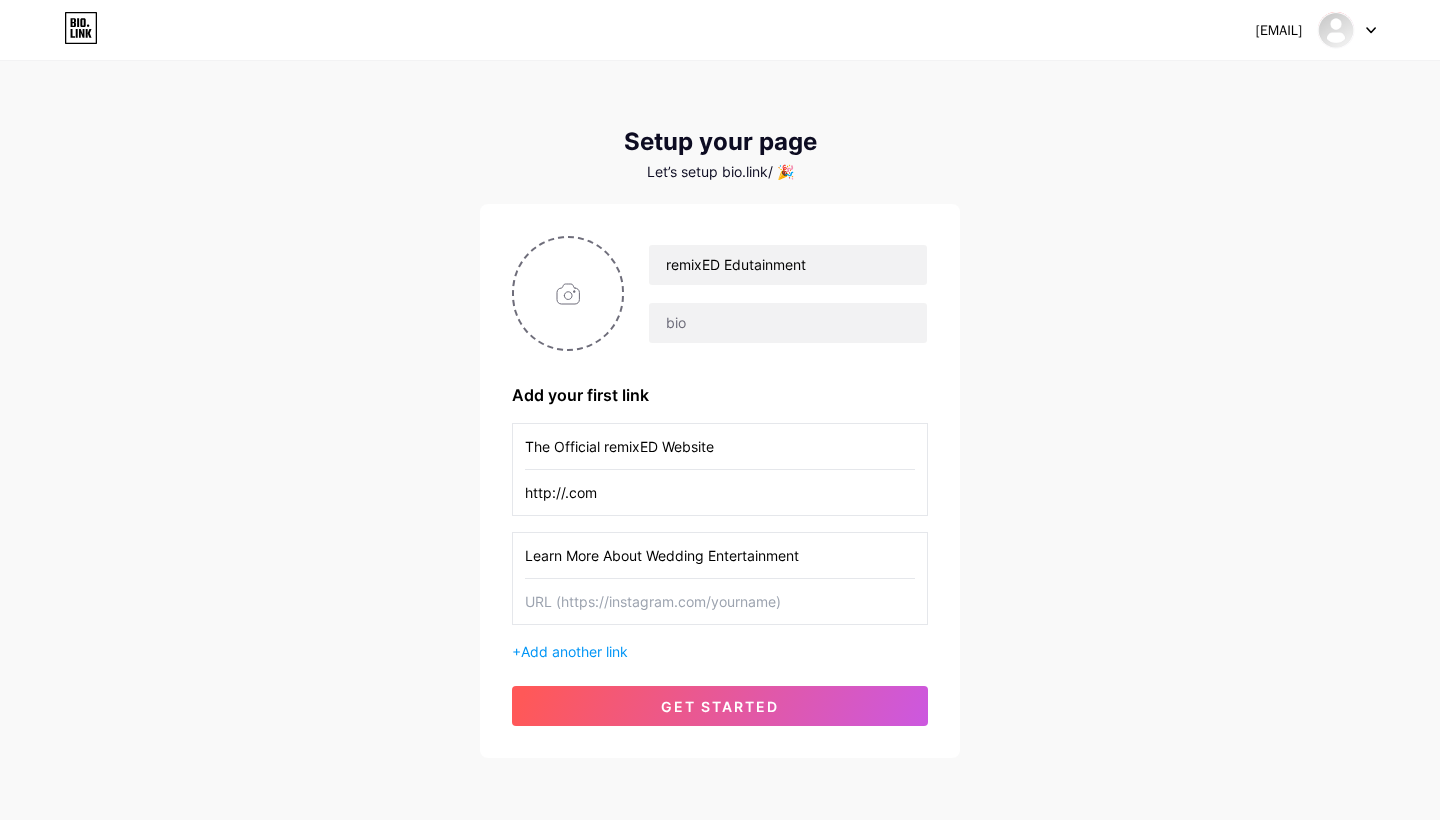 type on "Learn More About Wedding Entertainment" 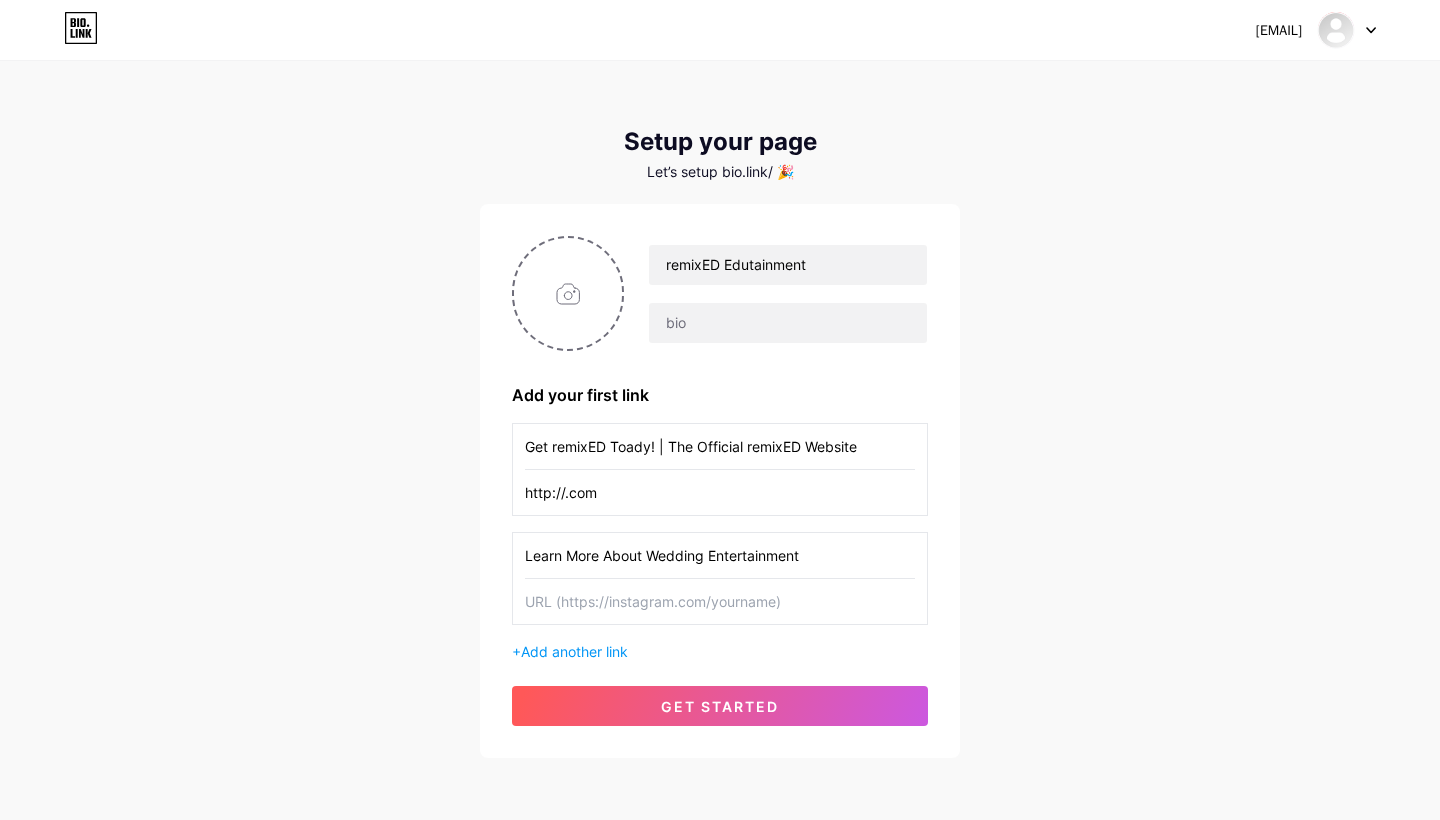 click on "Get remixED Toady! | The Official remixED Website" at bounding box center [720, 446] 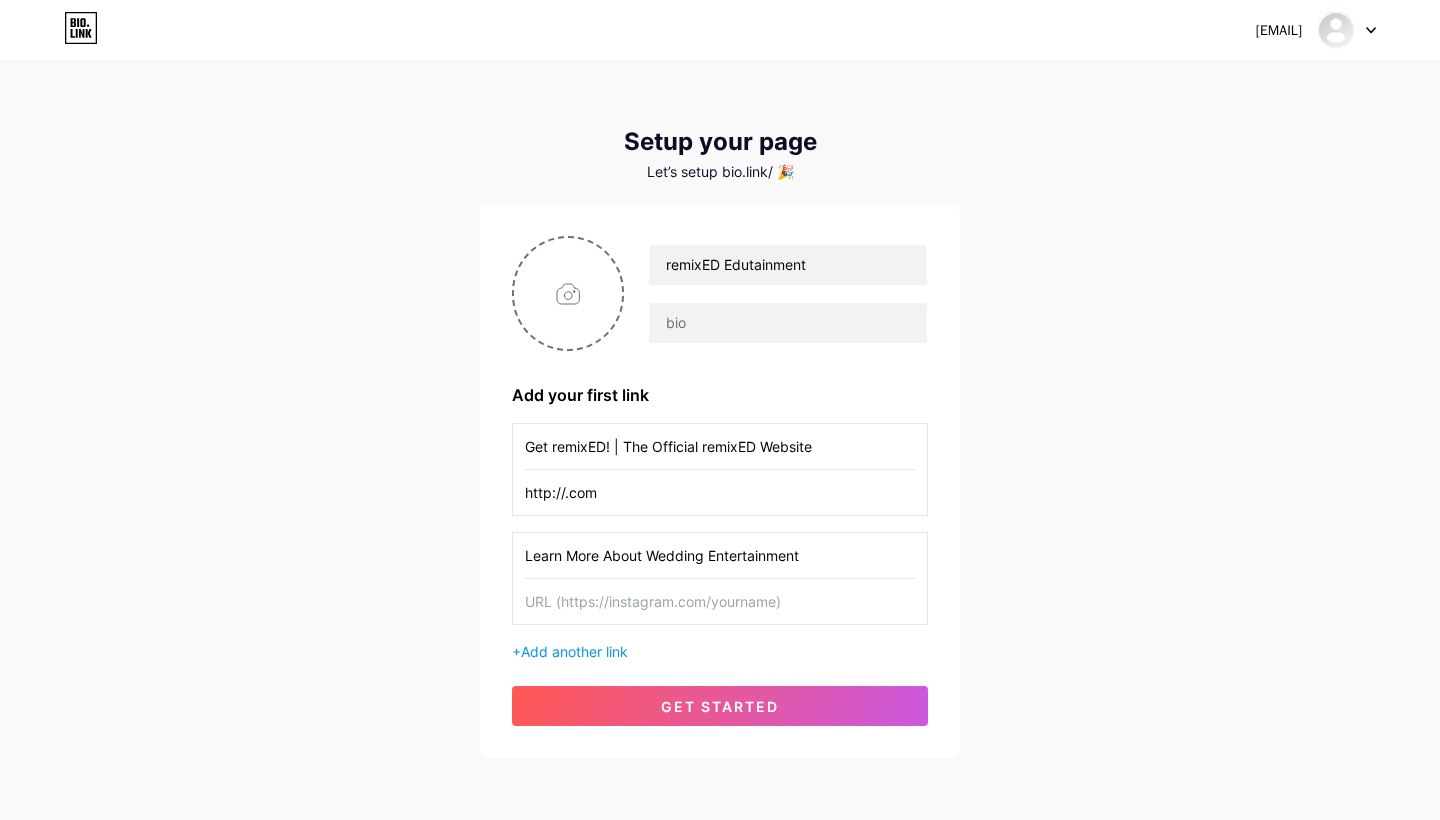 click at bounding box center (720, 601) 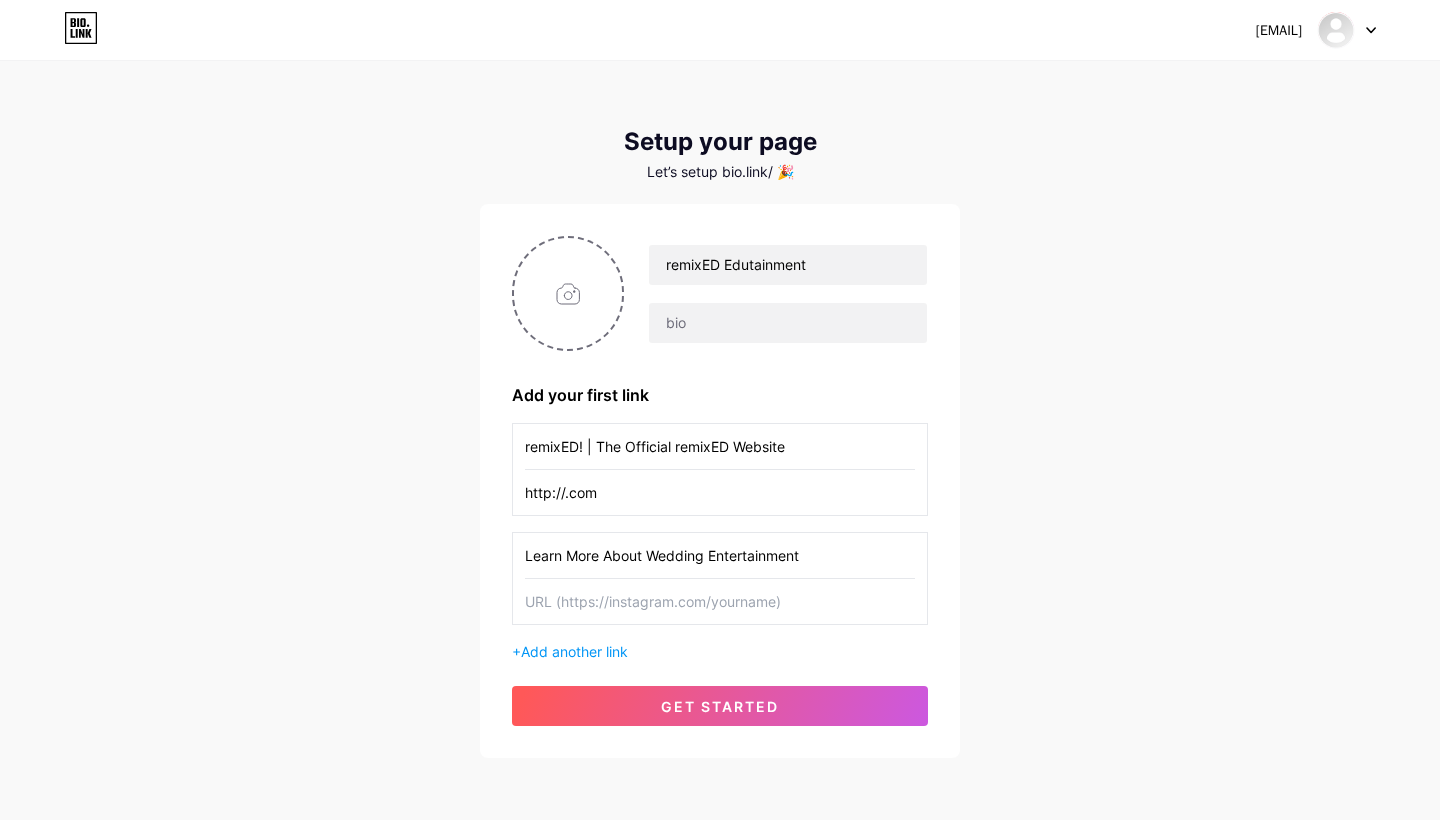 click at bounding box center (720, 601) 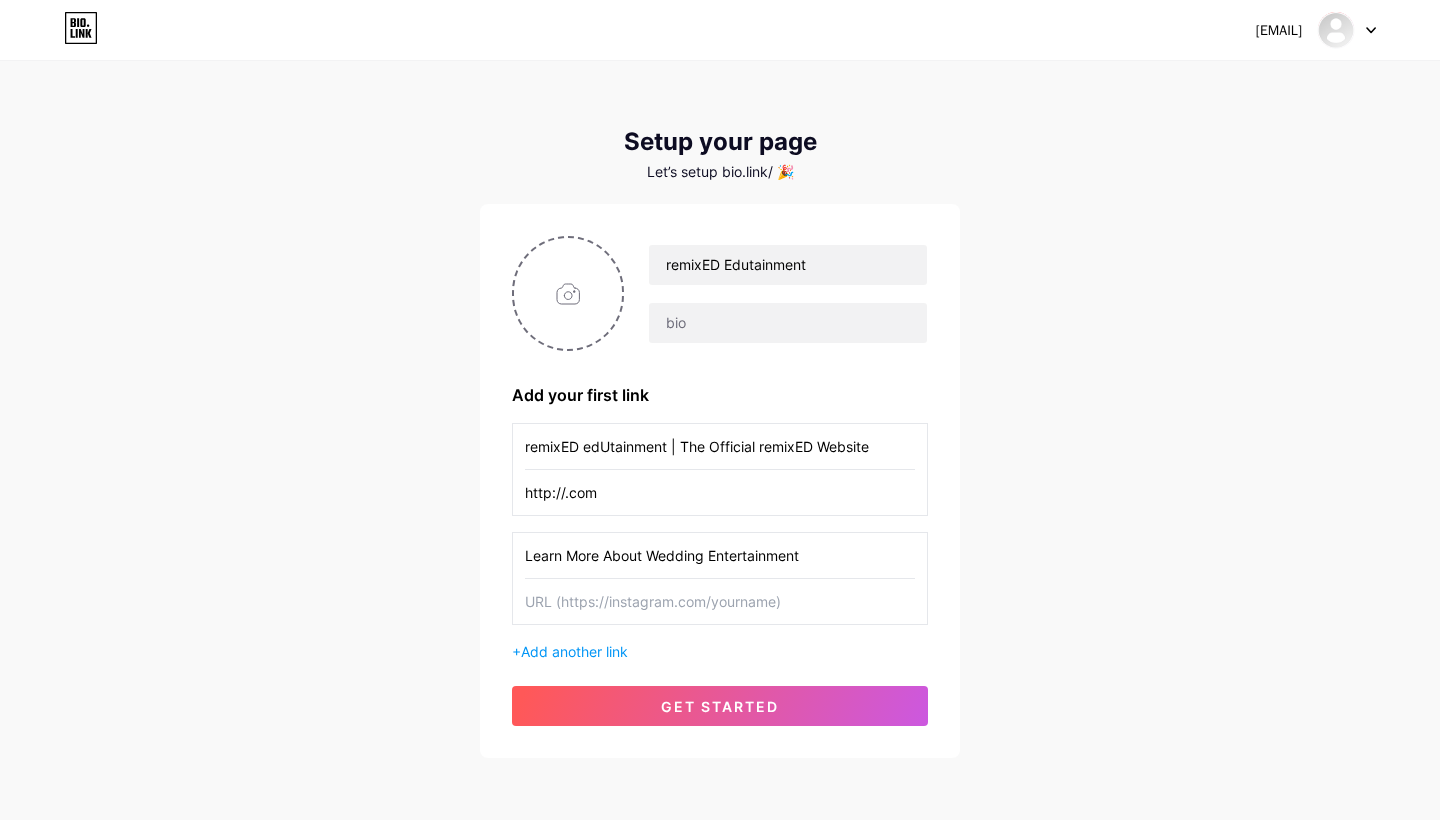click on "remixED edUtainment | The Official remixED Website" at bounding box center [720, 446] 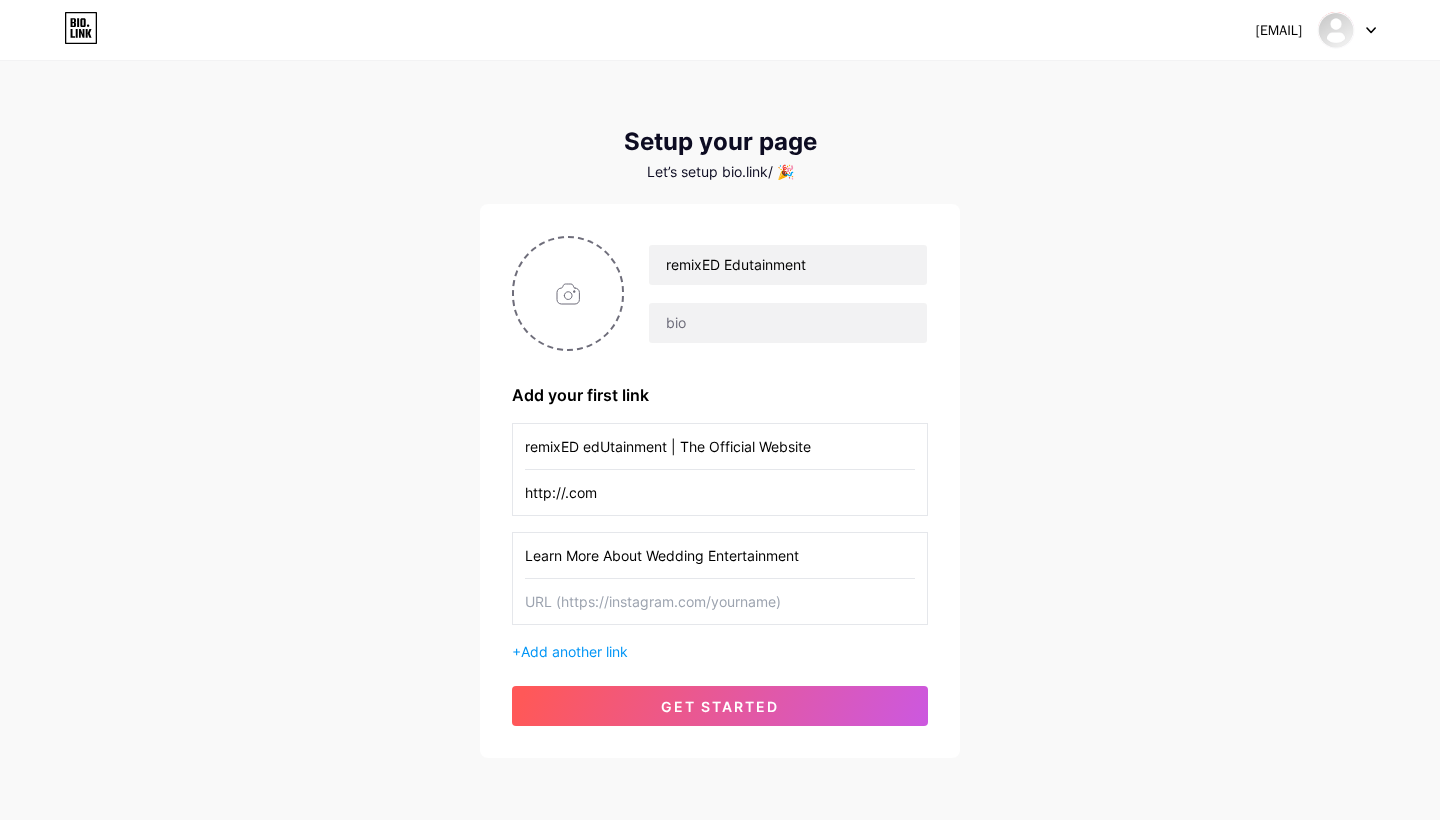 type on "remixED edUtainment | The Official Website" 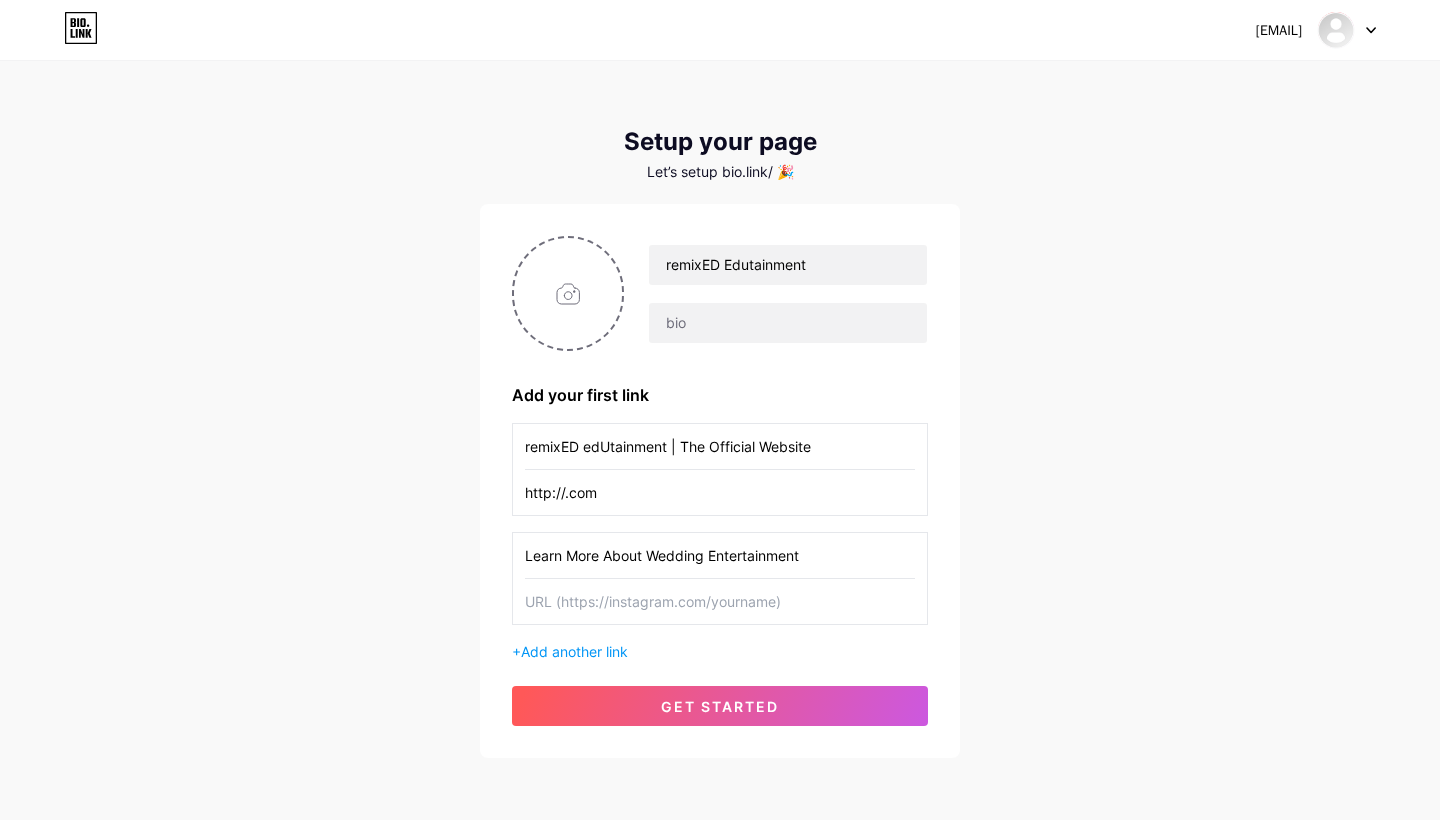 paste on "https://www.canva.com/design/DAGbS-uSPTo/OTaRneyUfIa63ehPkg-ACg/view?utm_content=DAGbS-uSPTo&utm_campaign=designshare&utm_medium=link2&utm_source=uniquelinks&utlId=h4d97b465a8" 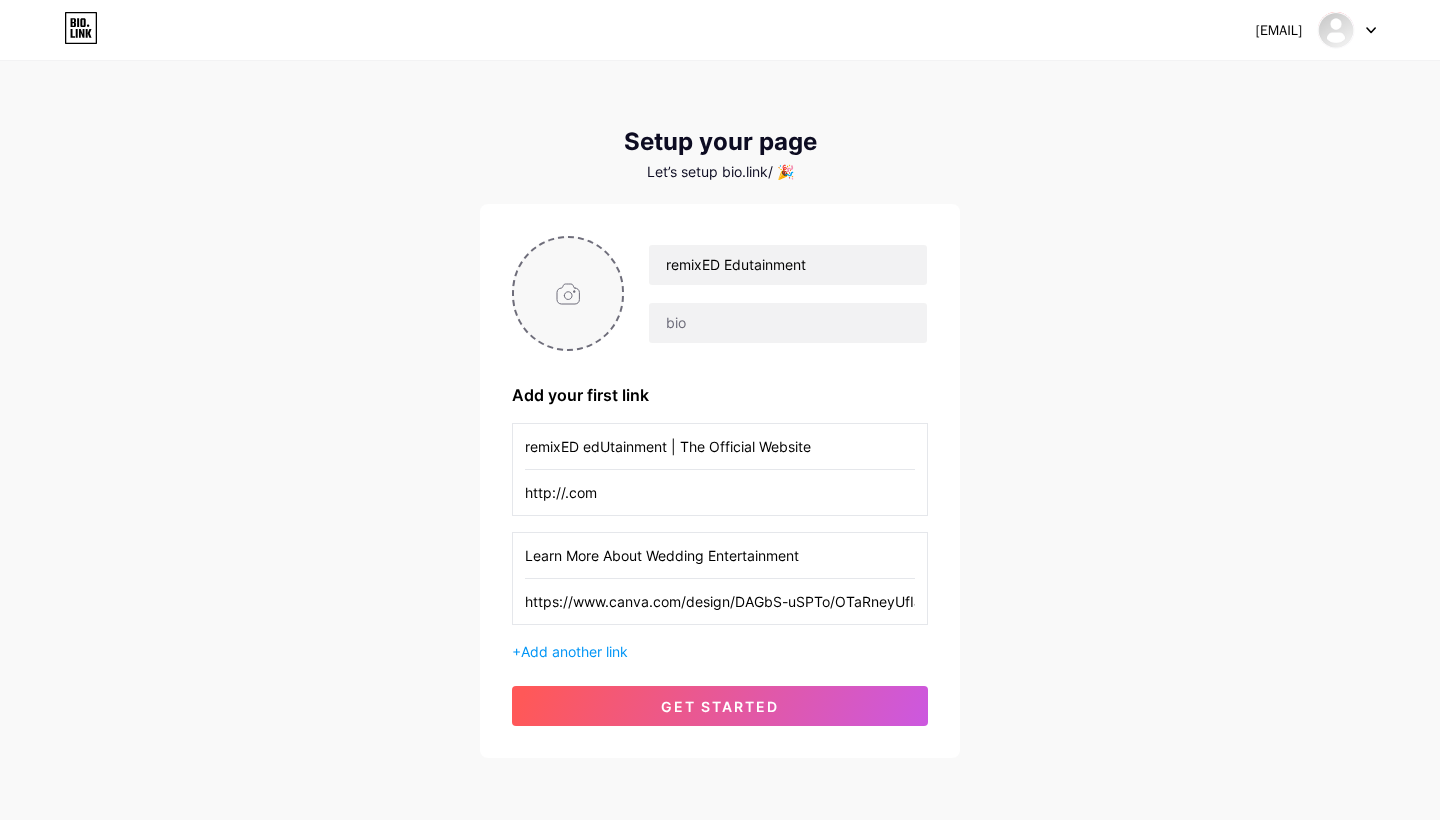 type on "https://www.canva.com/design/DAGbS-uSPTo/OTaRneyUfIa63ehPkg-ACg/view?utm_content=DAGbS-uSPTo&utm_campaign=designshare&utm_medium=link2&utm_source=uniquelinks&utlId=h4d97b465a8" 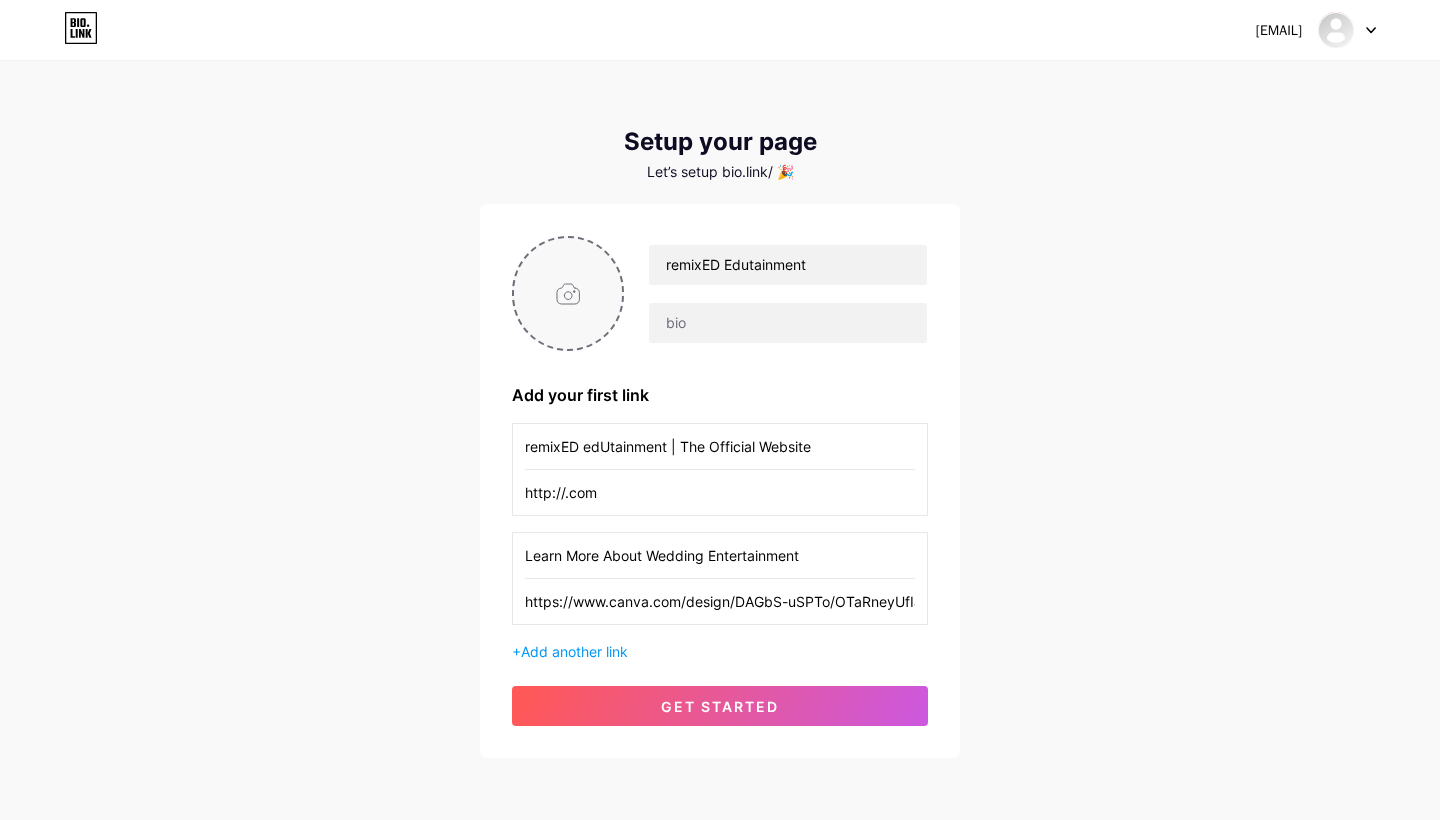 type on "C:\fakepath\remixED_logo_primary_fullcolor.png" 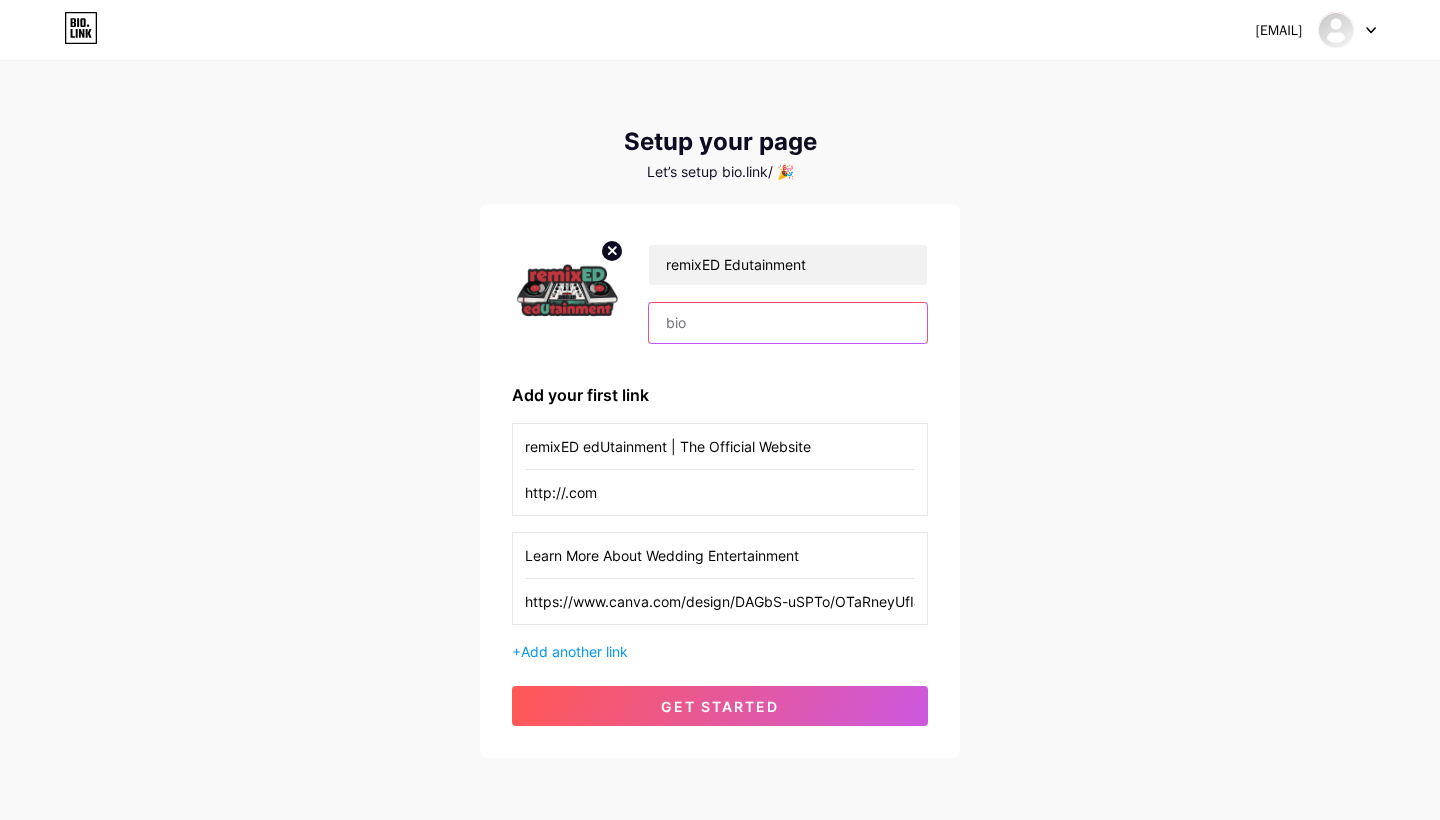 click at bounding box center (788, 323) 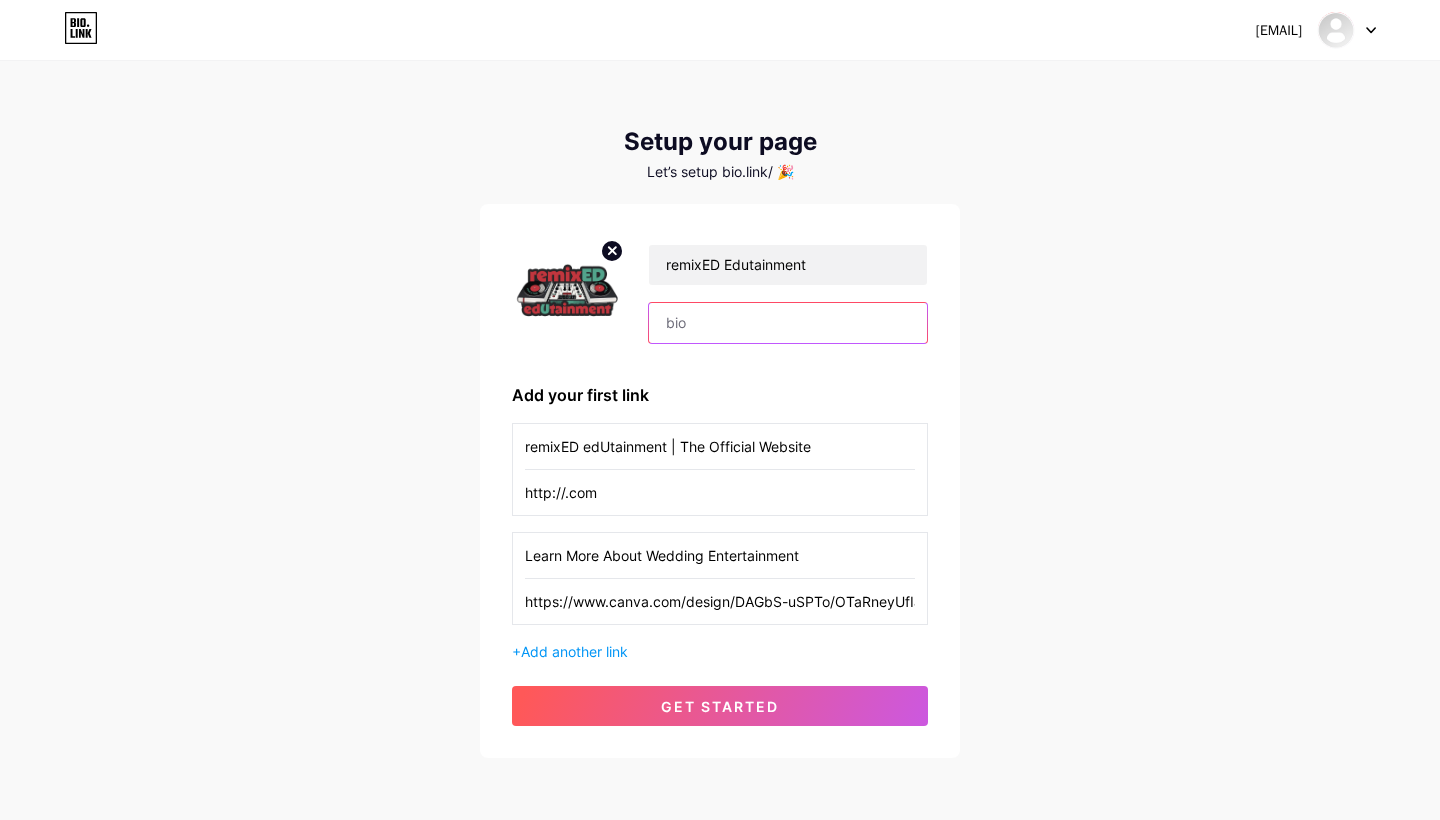 paste on "🎤 Bridging culture, creativity & community. Founder of remixED edUtainment & L’Wedding Entertainment. 📚 Performer. Educator. DJ. Visionary. 🎶 Where purpose meets performance." 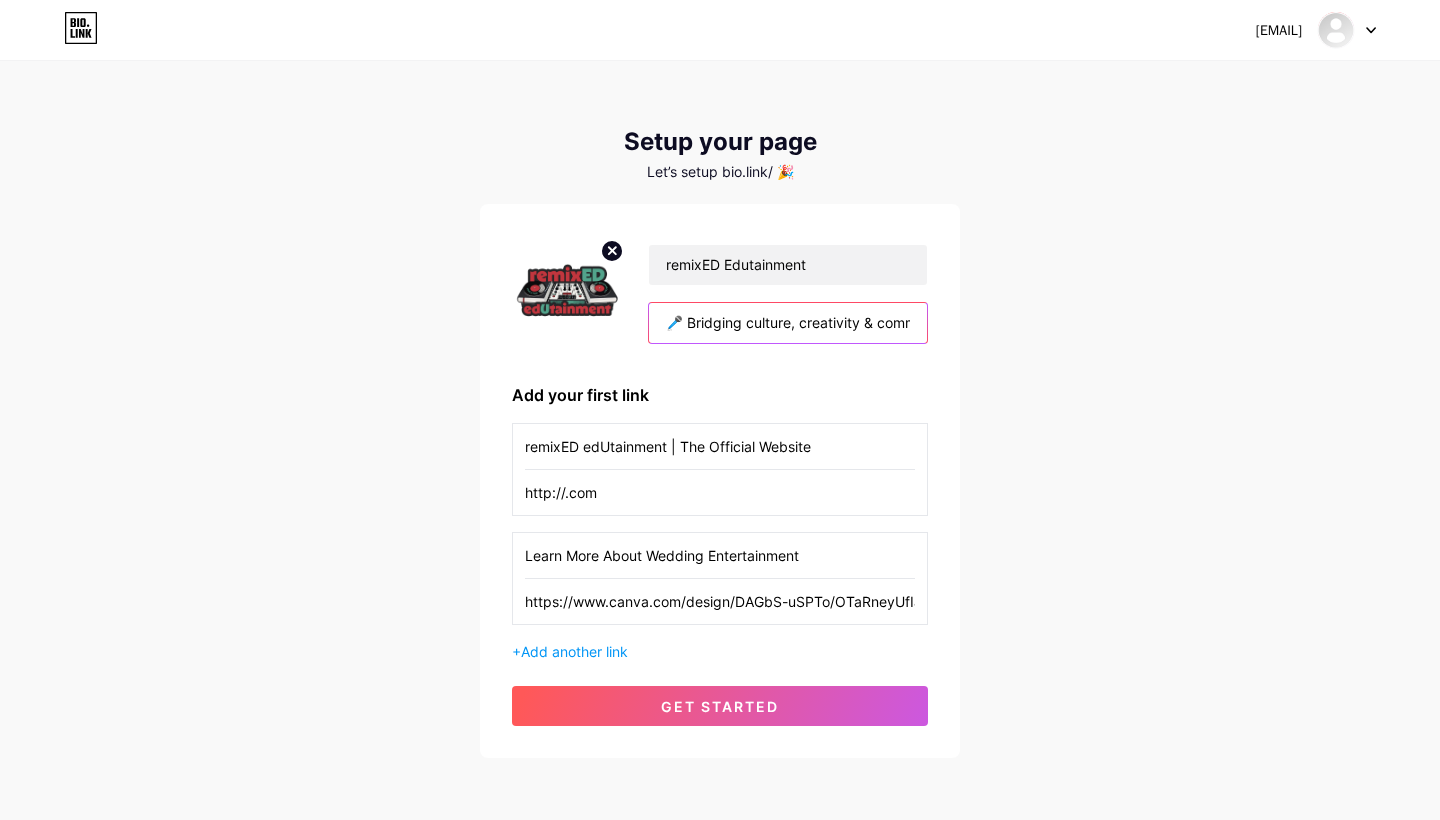 scroll, scrollTop: 0, scrollLeft: 0, axis: both 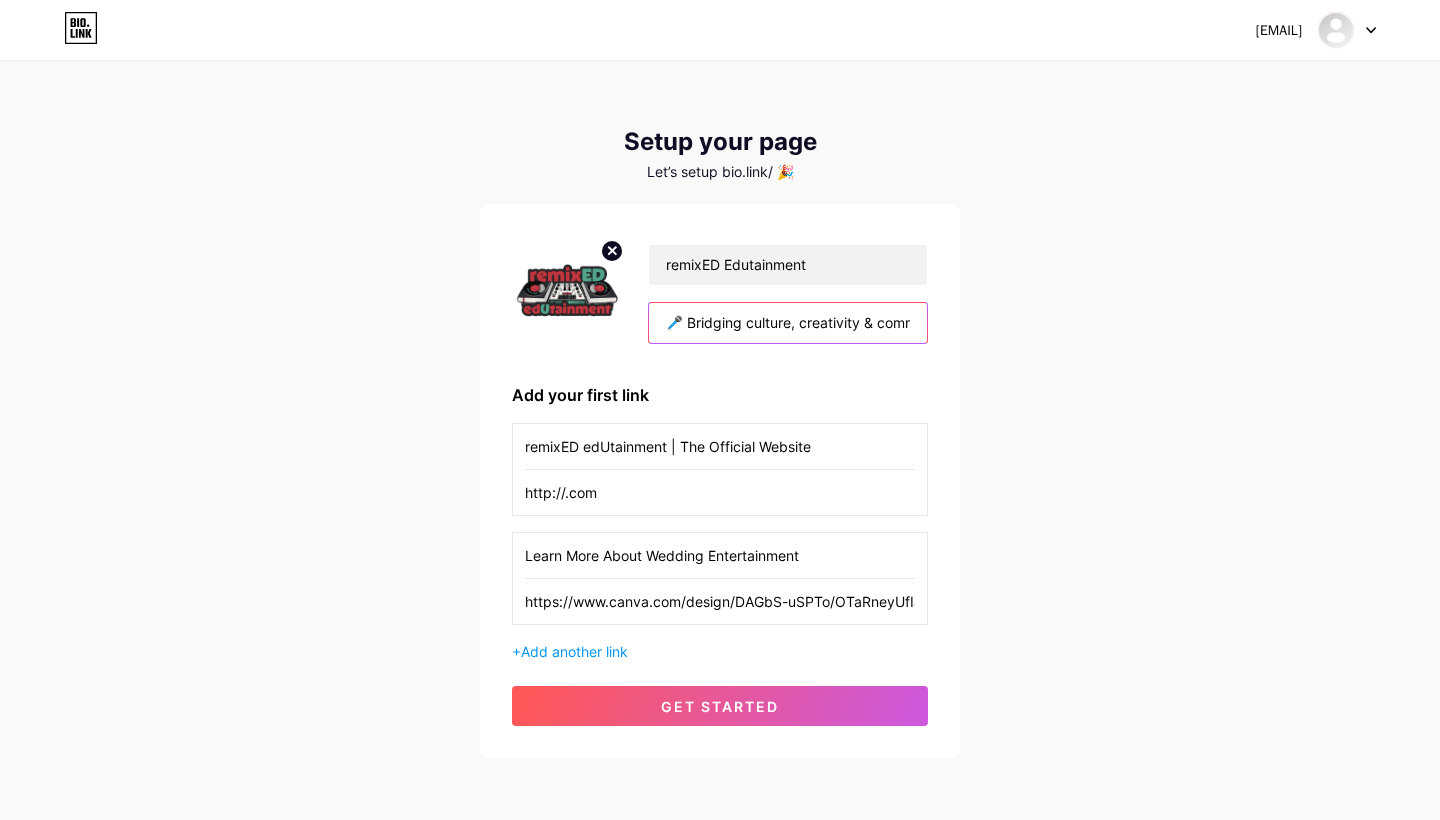 type on "🎤 Bridging culture, creativity & community. Founder of remixED edUtainment & L’Wedding Entertainment. 📚 Performer. Educator. DJ. Visionary. 🎶 Where purpose meets performance." 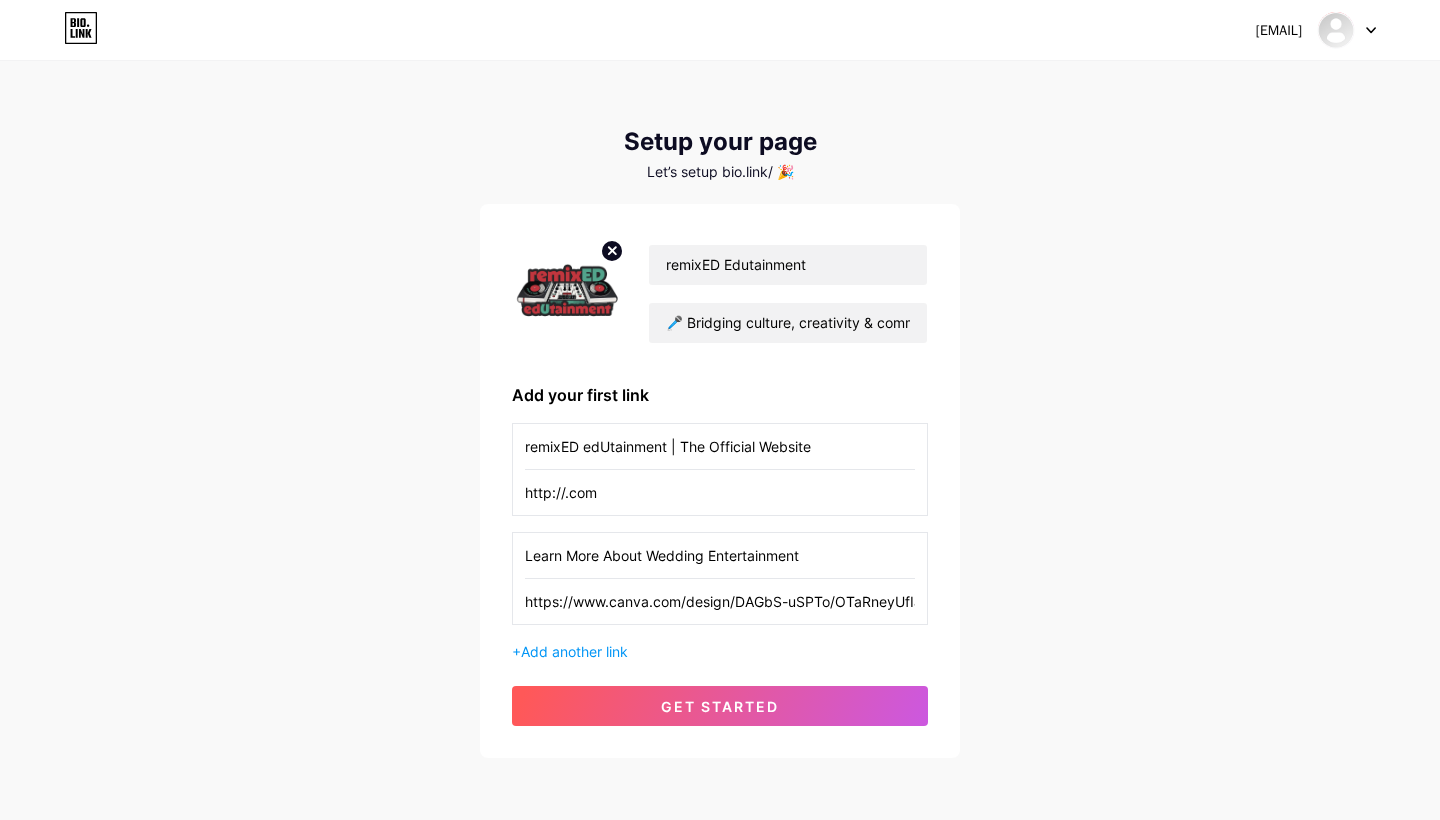 click at bounding box center (1347, 30) 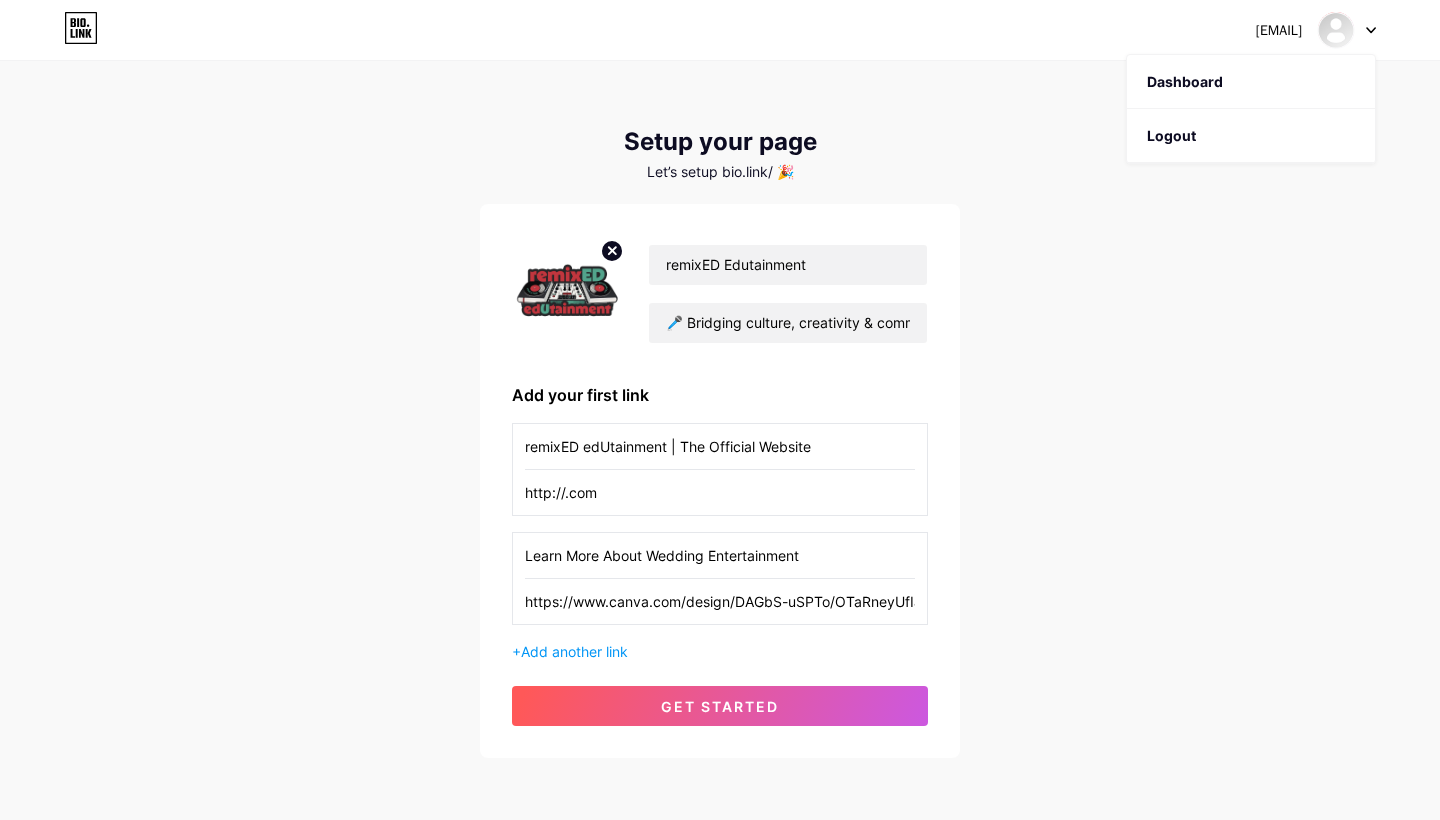 click on "[EMAIL] Dashboard Logout Setup your page Let’s setup bio.link/ 🎉  🎤 Bridging culture, creativity & community. Founder of remixED edUtainment & L’Wedding Entertainment. 📚 Performer. Educator. DJ. Visionary. 🎶 Where purpose meets performance. Add your first link remixED edUtainment | The Official Website http://.com Learn More About Wedding Entertainment https://www.canva.com/design/DAGbS-uSPTo/OTaRneyUfIa63ehPkg-ACg/view?utm_content=DAGbS-uSPTo&utm_campaign=designshare&utm_medium=link2&utm_source=uniquelinks&utlId=h4d97b465a8 + Add another link get started" at bounding box center [720, 411] 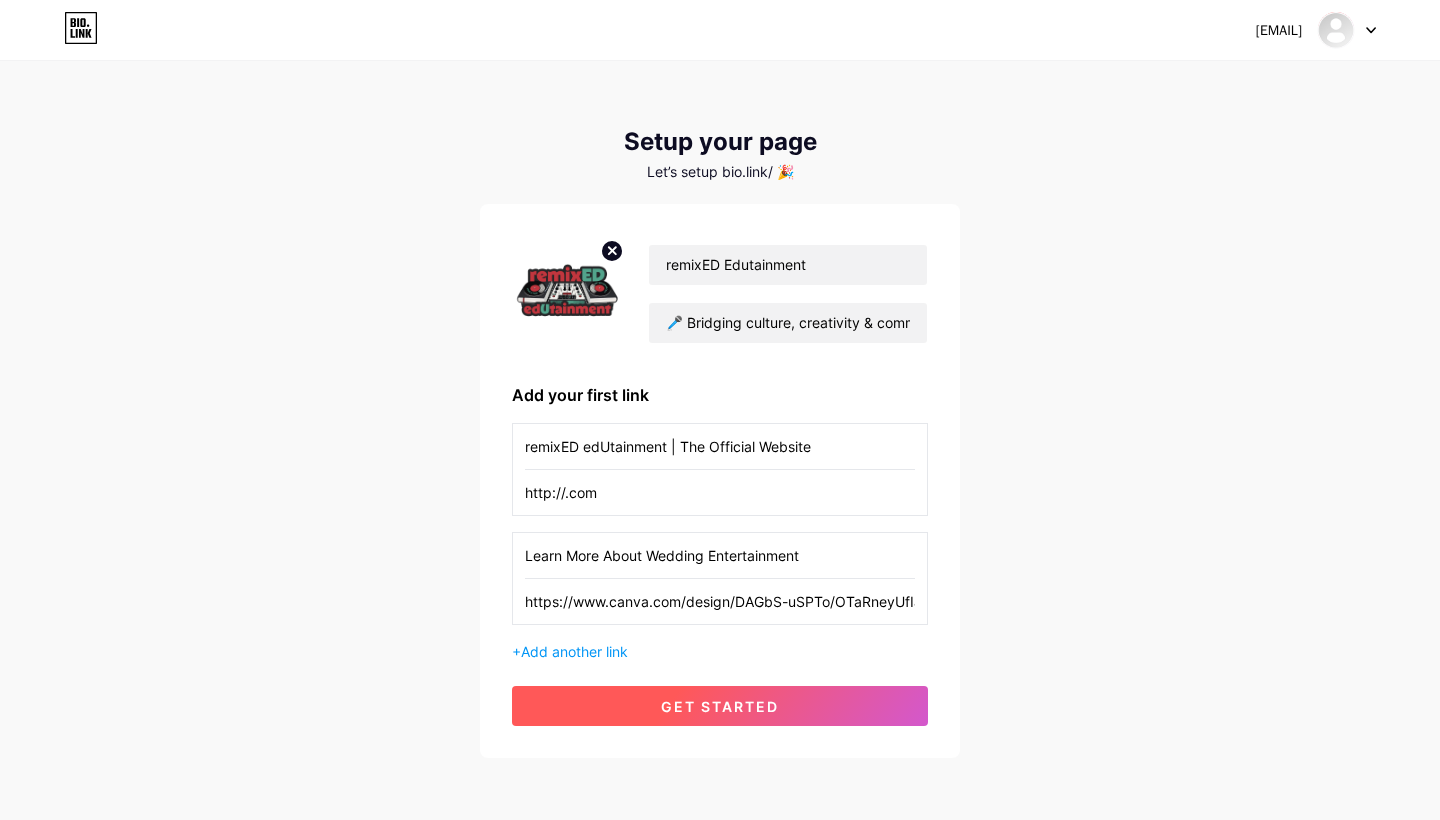 click on "get started" at bounding box center [720, 706] 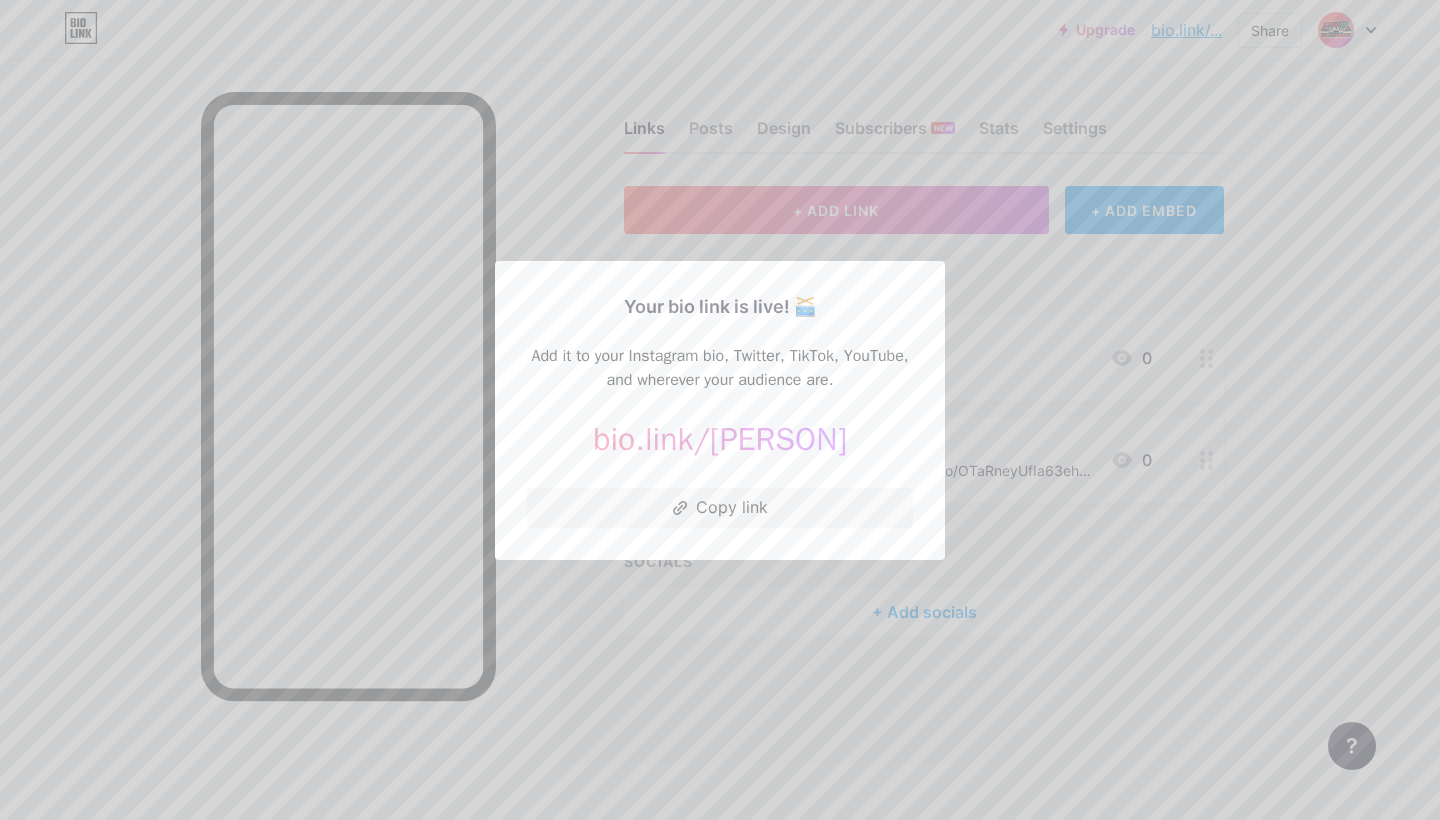 click at bounding box center (720, 410) 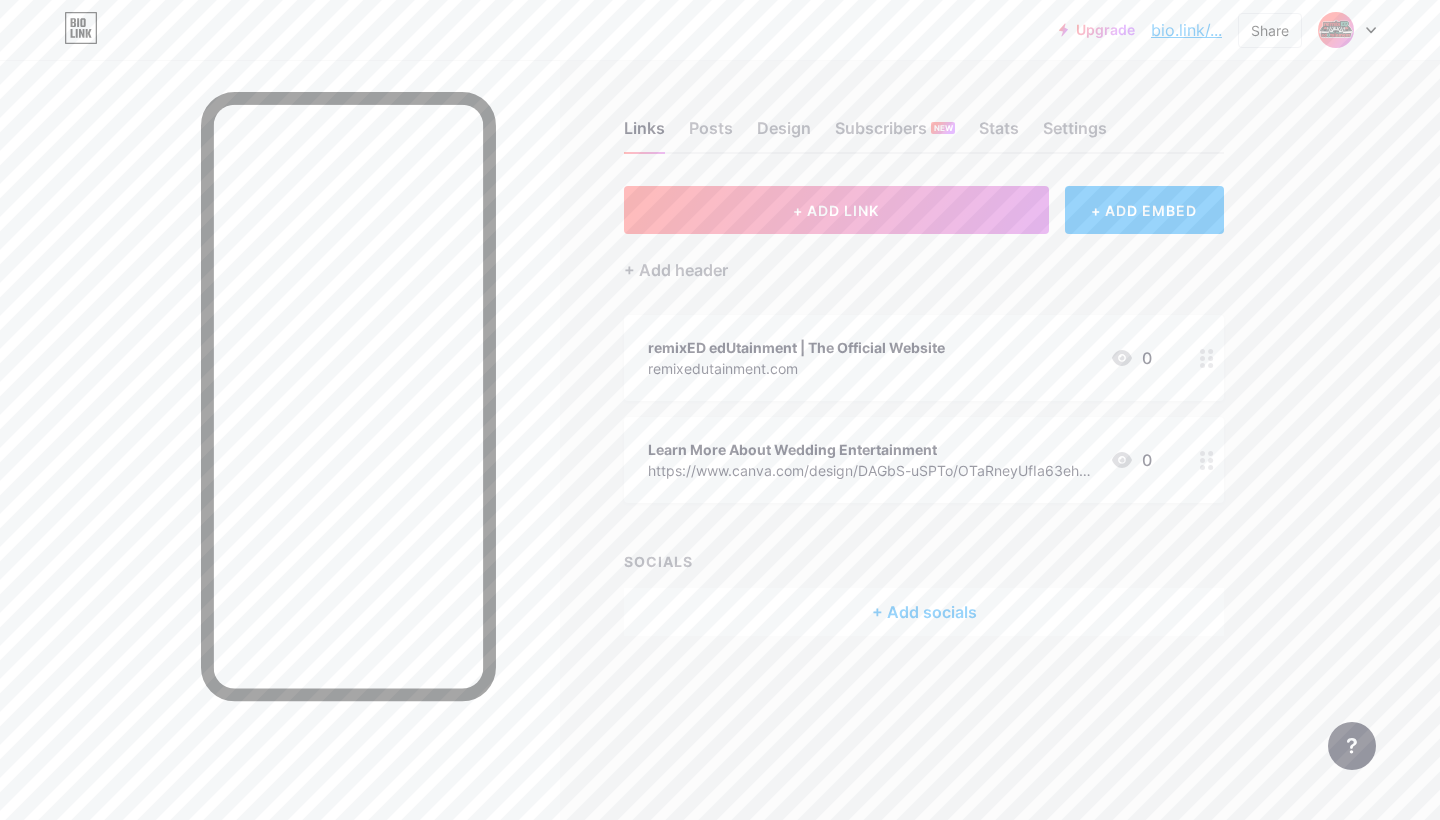 click on "Links
Posts
Design
Subscribers
NEW
Stats
Settings" at bounding box center (924, 119) 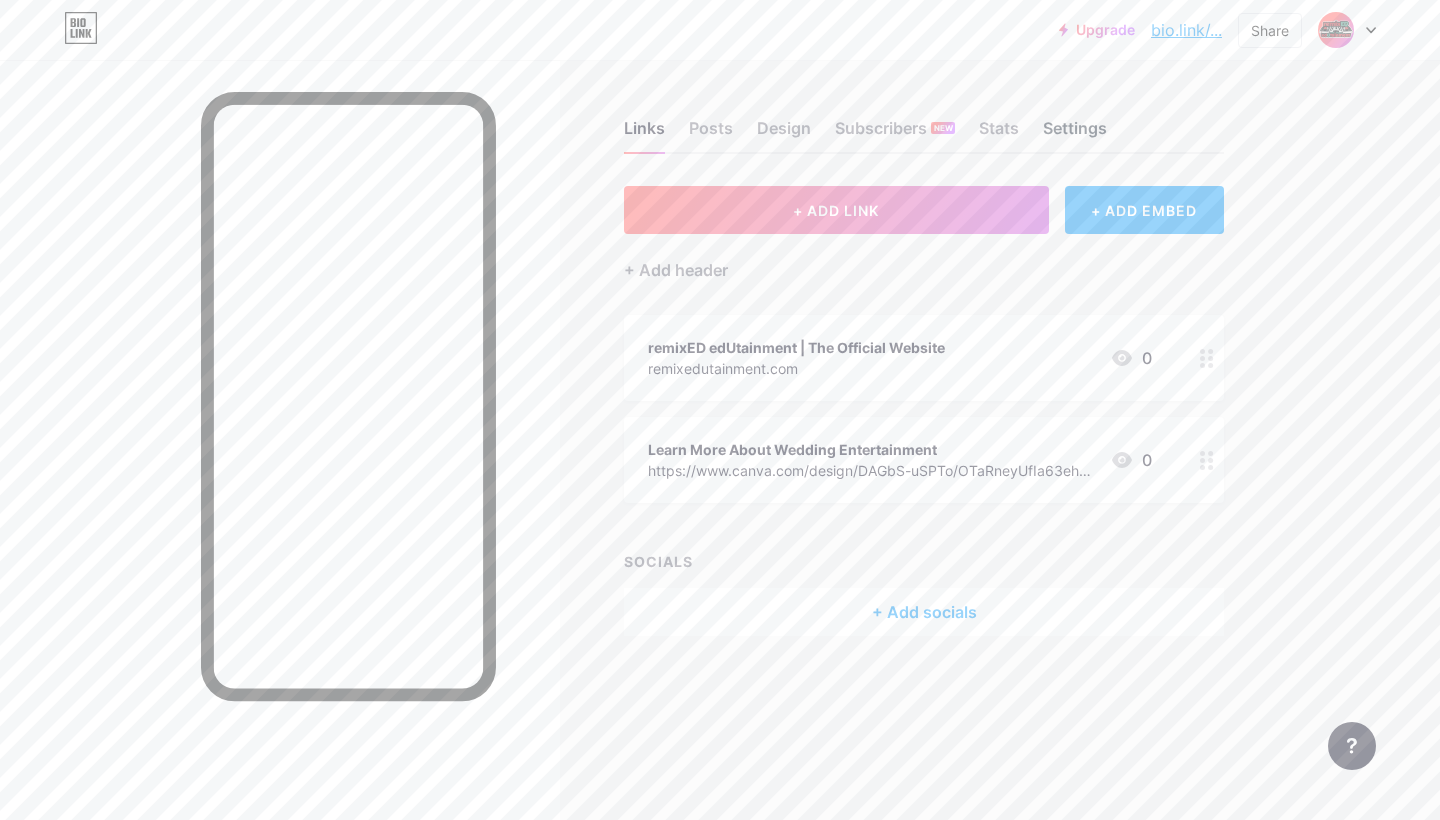 click on "Settings" at bounding box center [1075, 134] 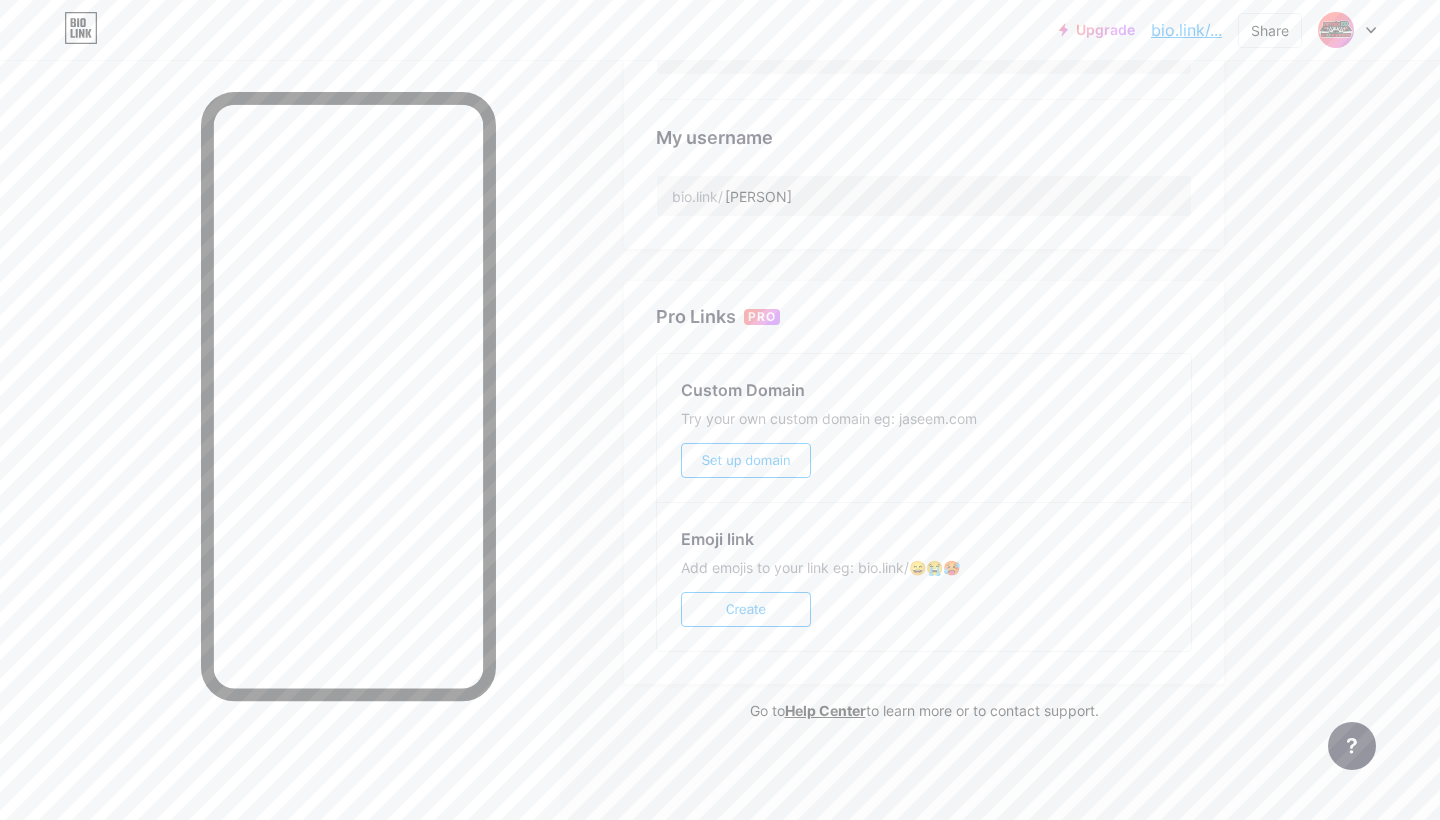 scroll, scrollTop: 744, scrollLeft: 0, axis: vertical 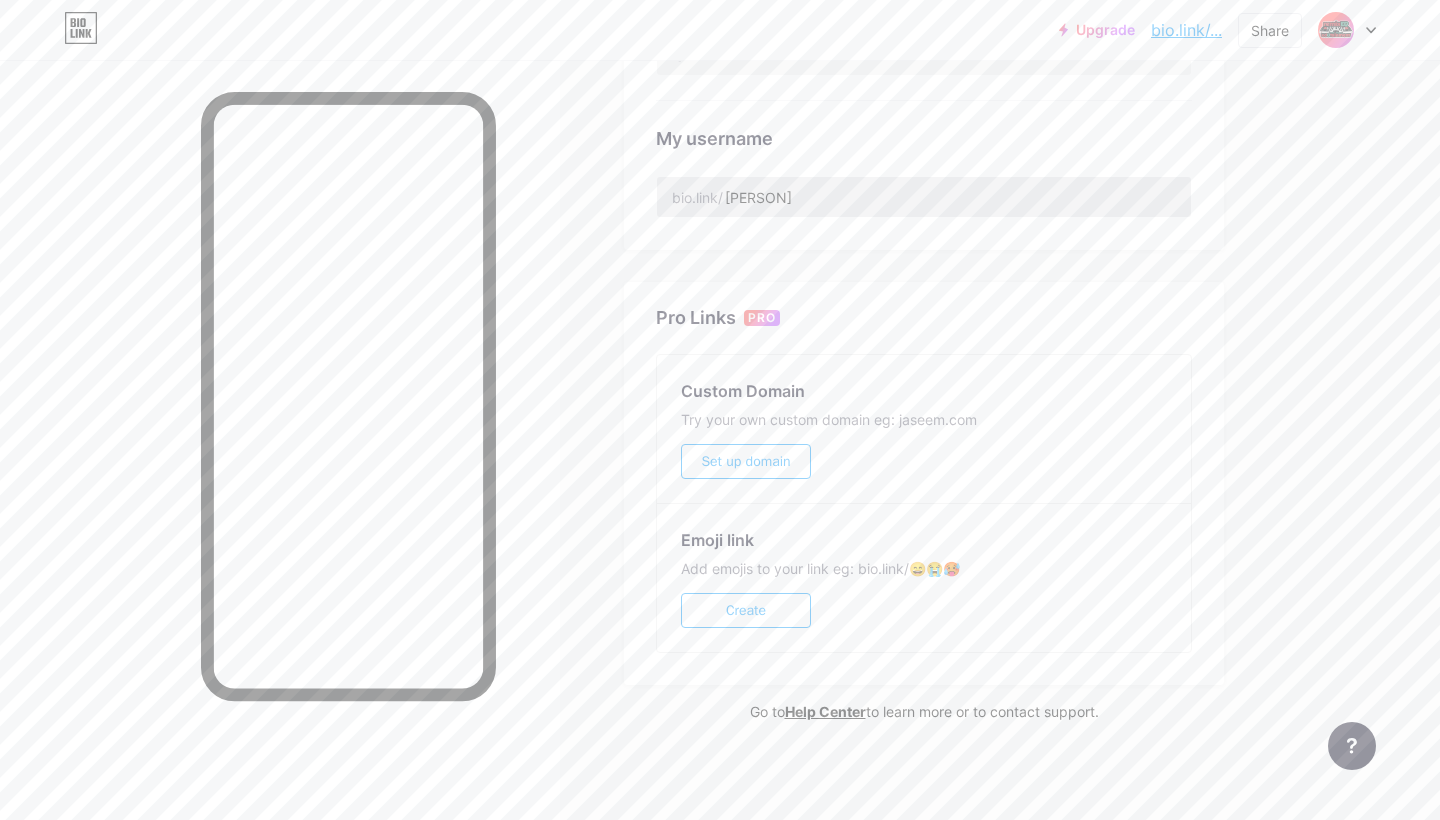 drag, startPoint x: 723, startPoint y: 192, endPoint x: 1008, endPoint y: 190, distance: 285.00702 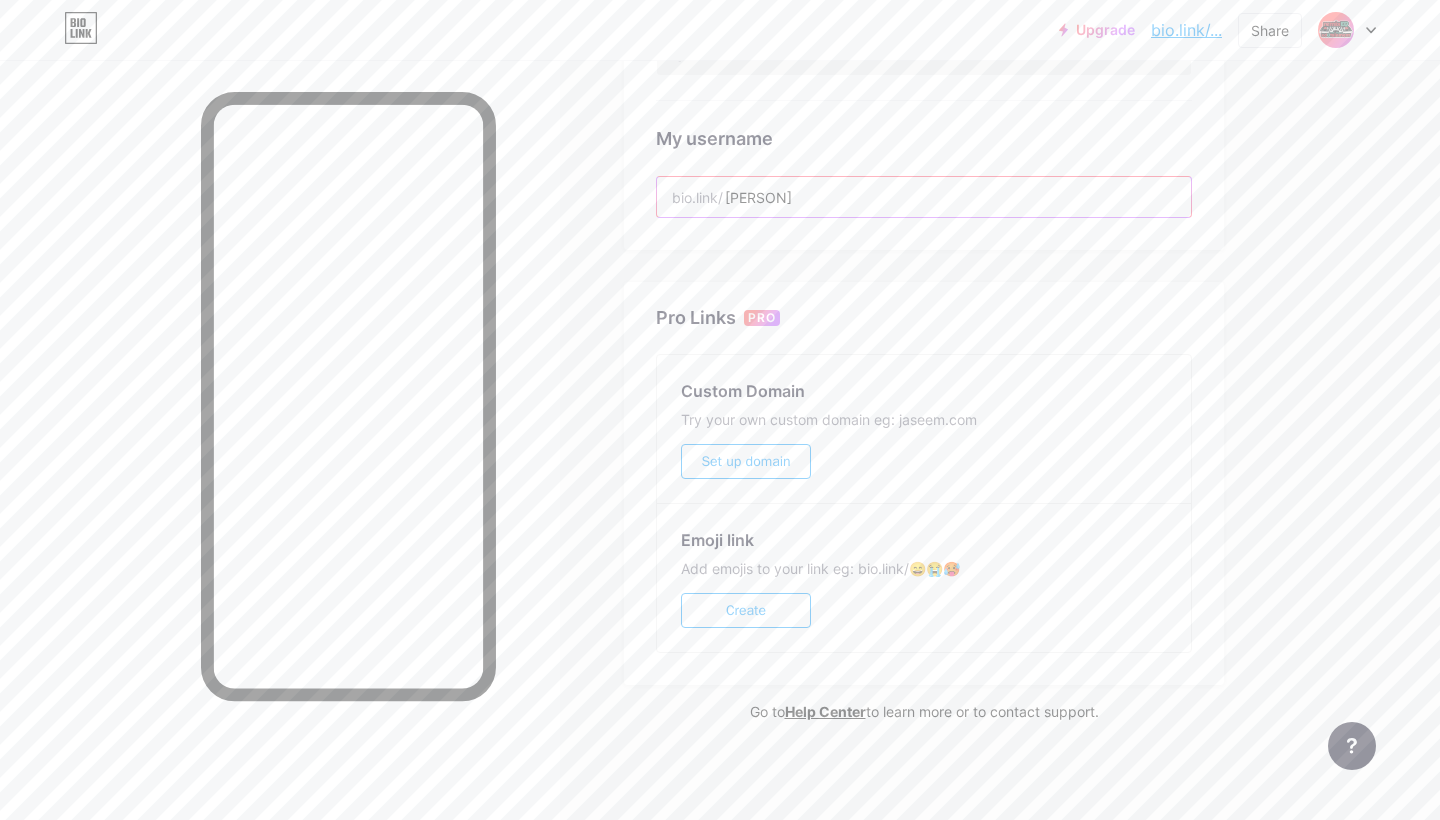 click on "[PERSON]" at bounding box center [924, 197] 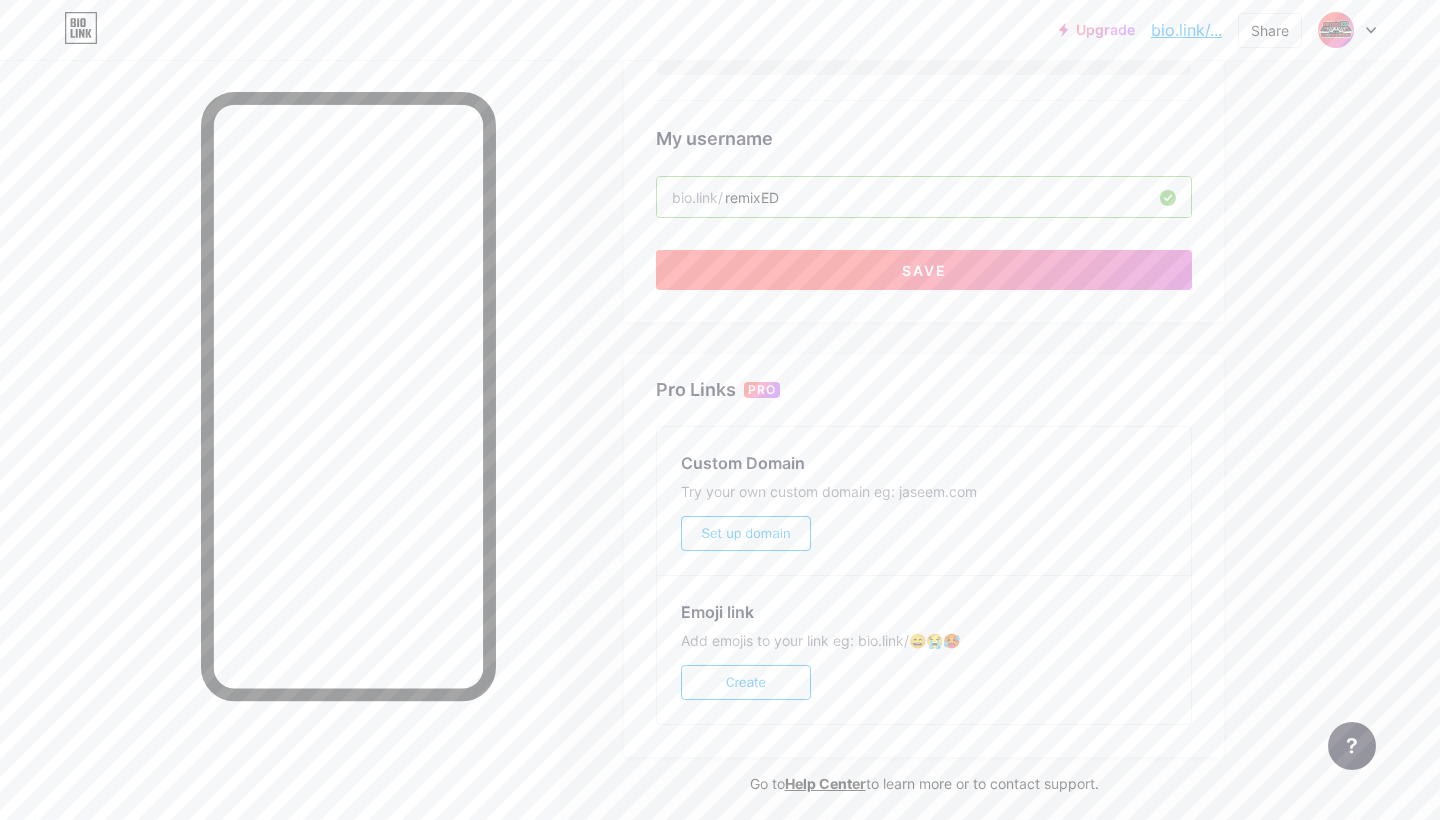 click on "Save" at bounding box center (924, 270) 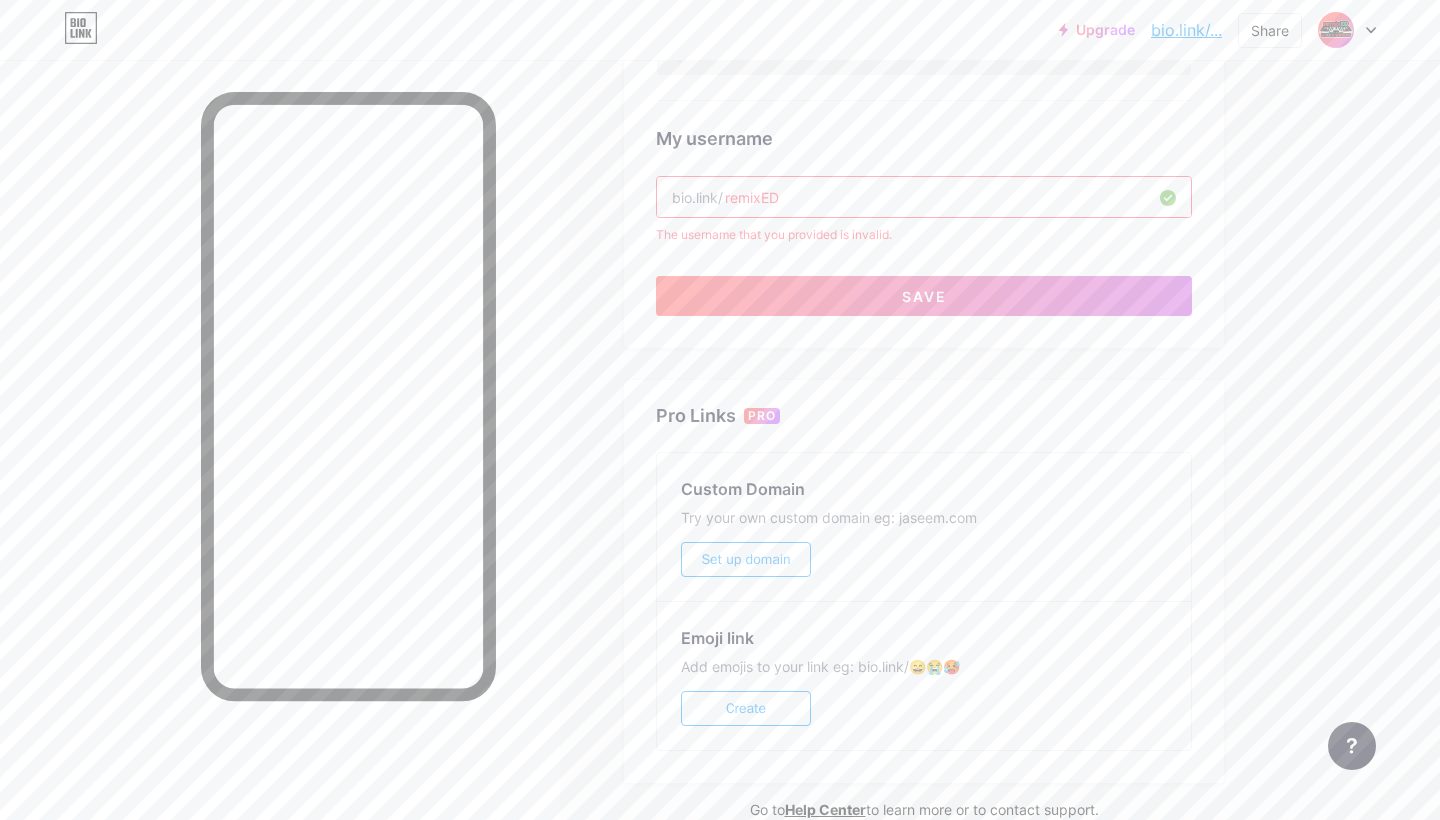 click on "remixED" at bounding box center (924, 197) 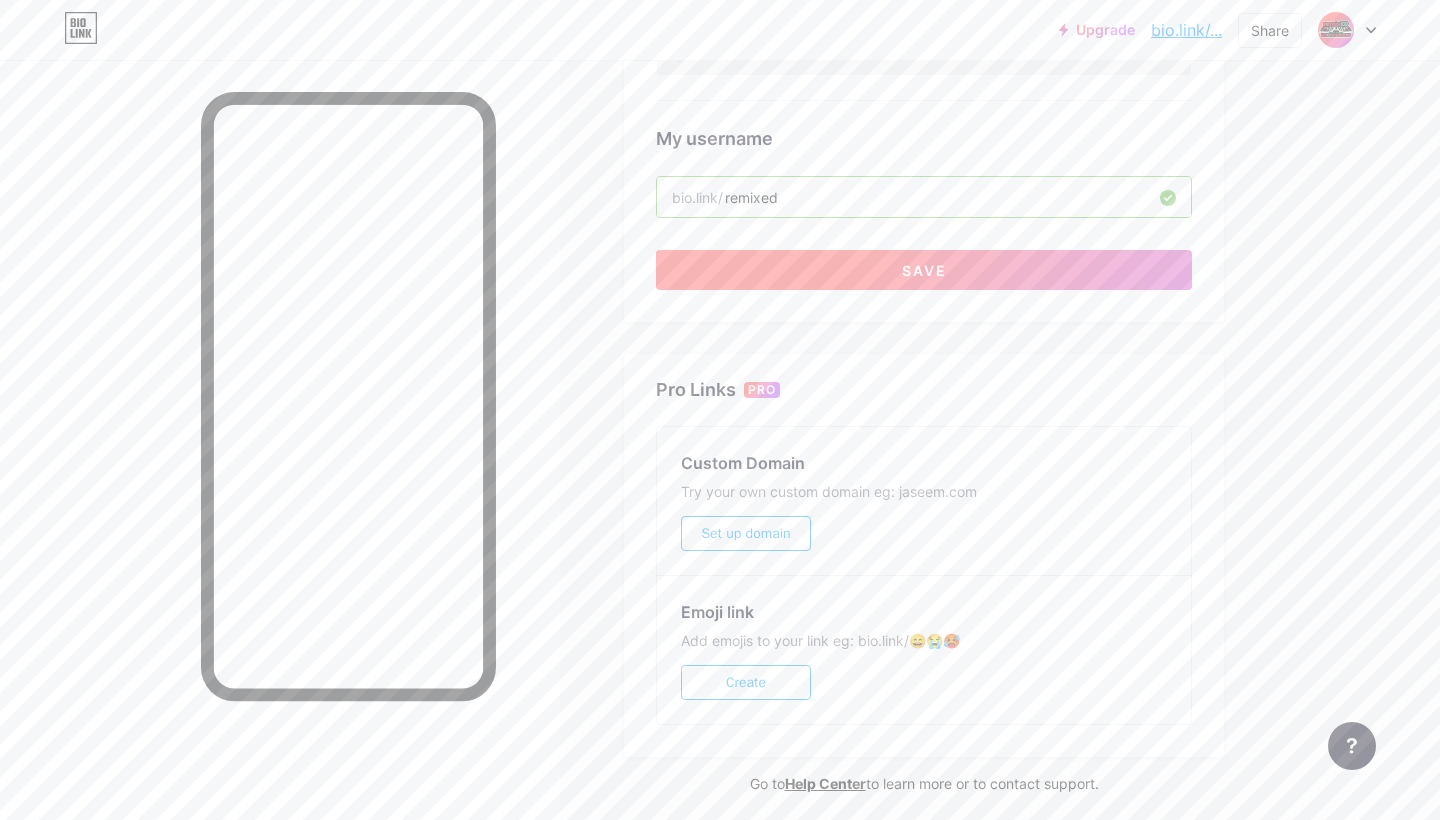 type on "remixed" 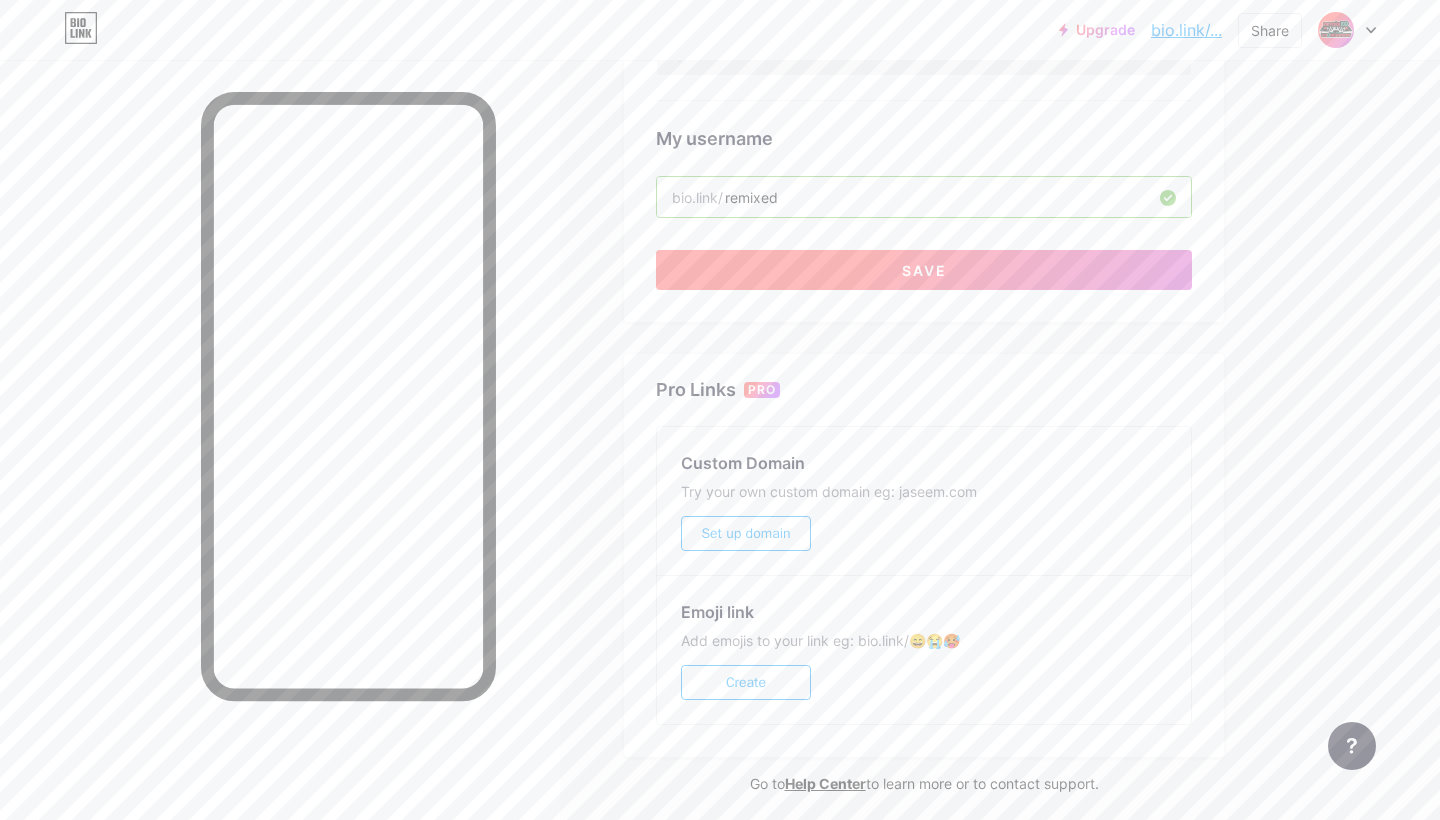 click on "Save" at bounding box center [924, 270] 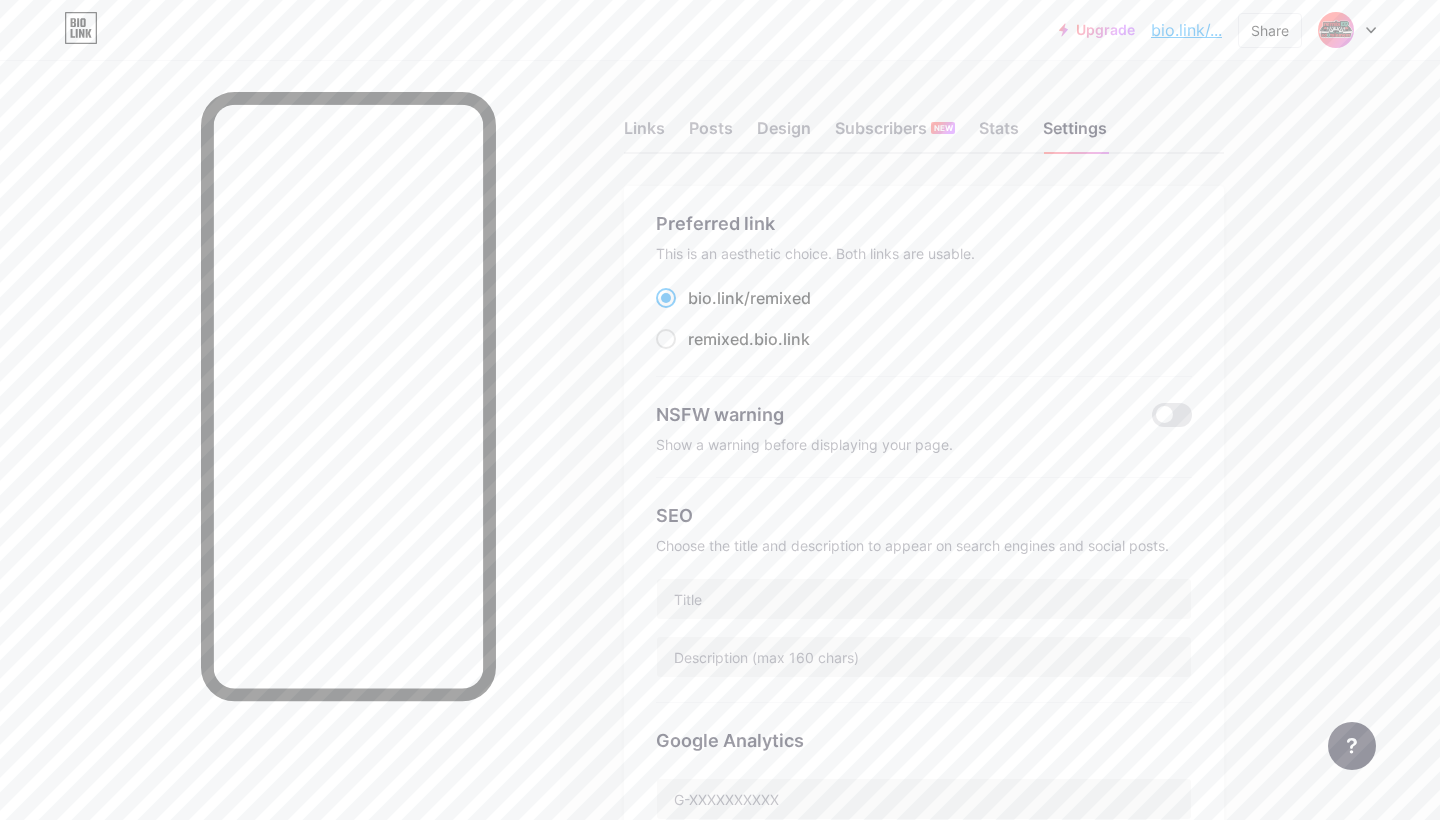 scroll, scrollTop: 0, scrollLeft: 0, axis: both 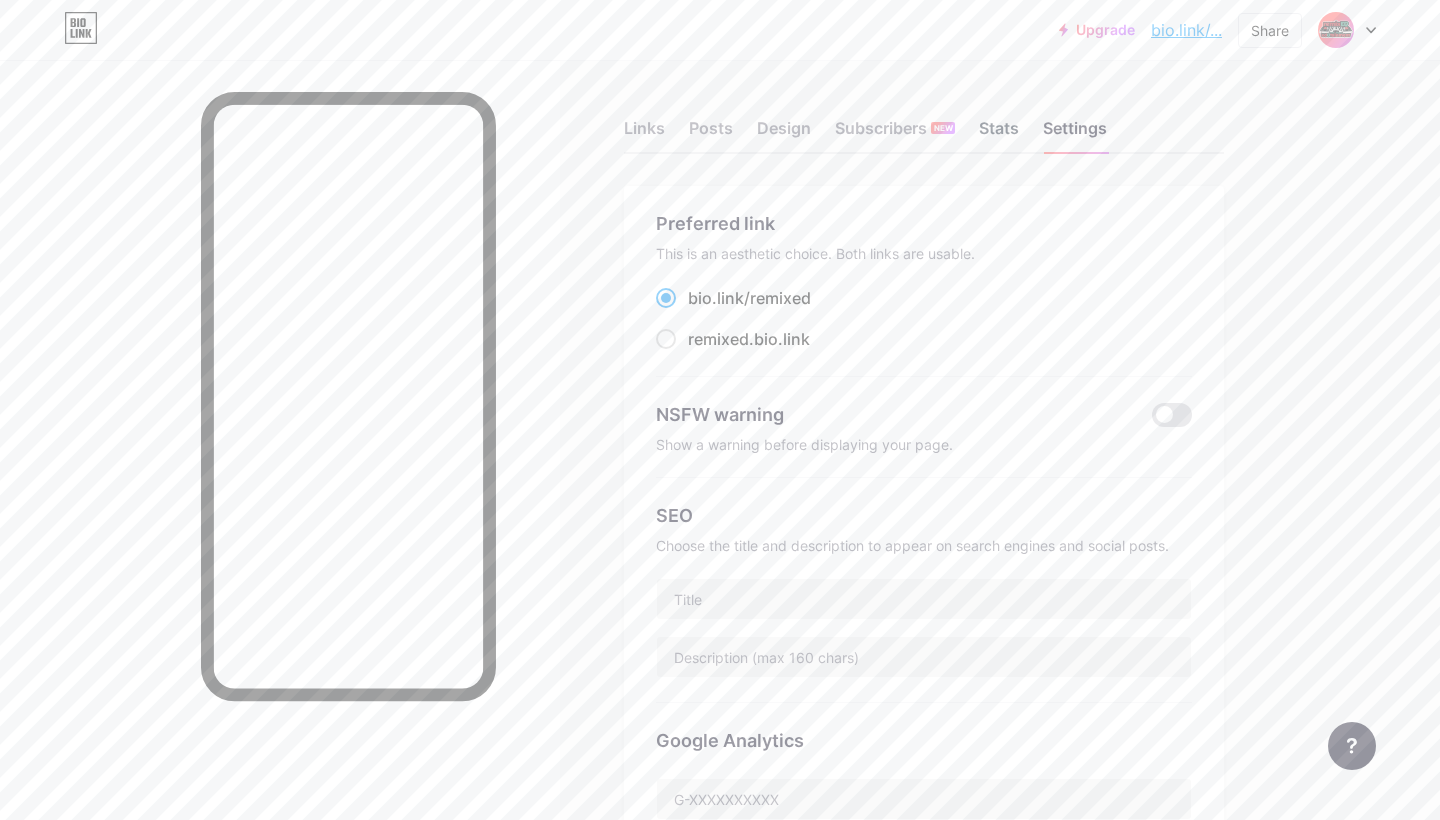 click on "Stats" at bounding box center (999, 134) 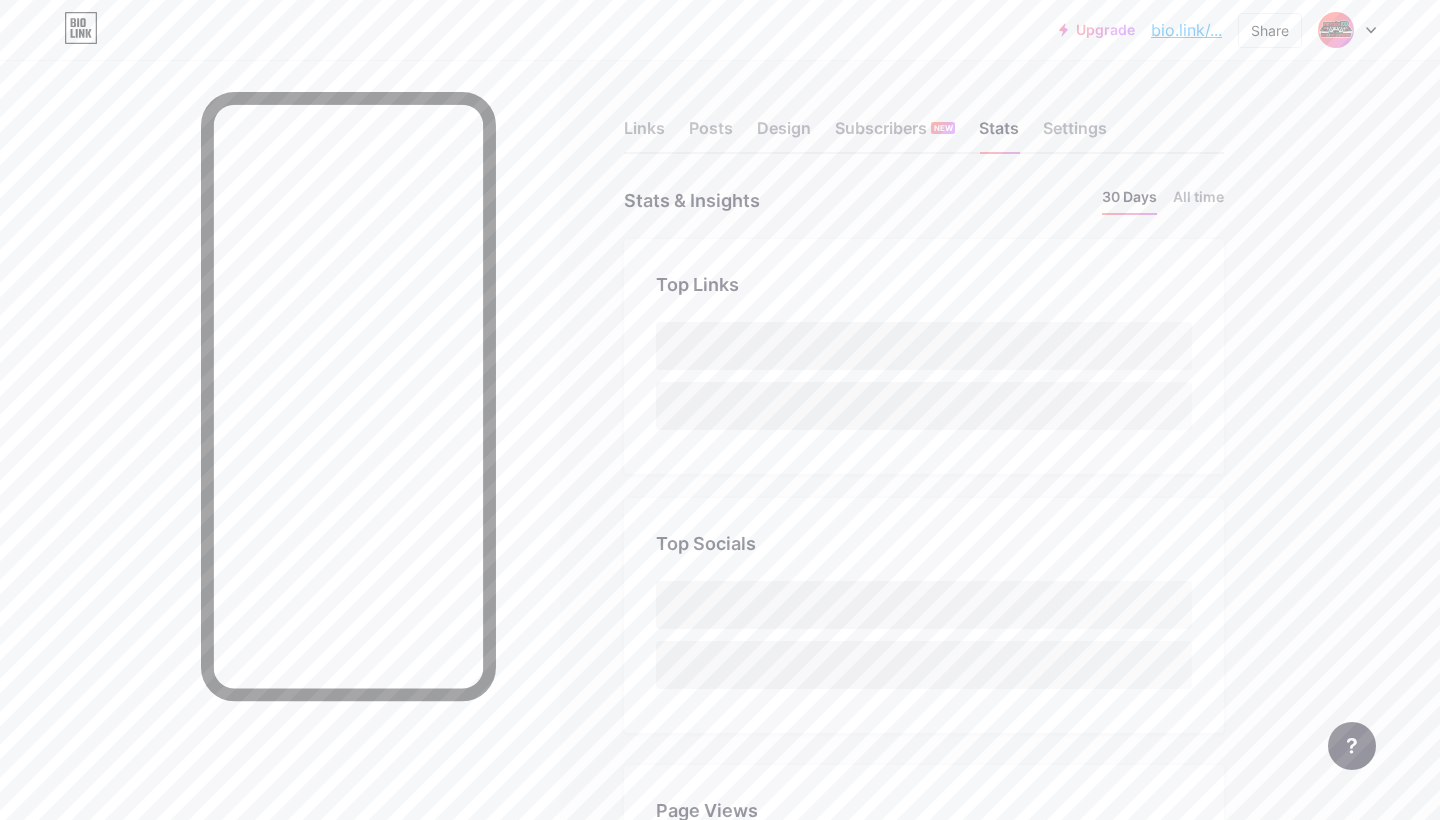 scroll, scrollTop: 48, scrollLeft: 0, axis: vertical 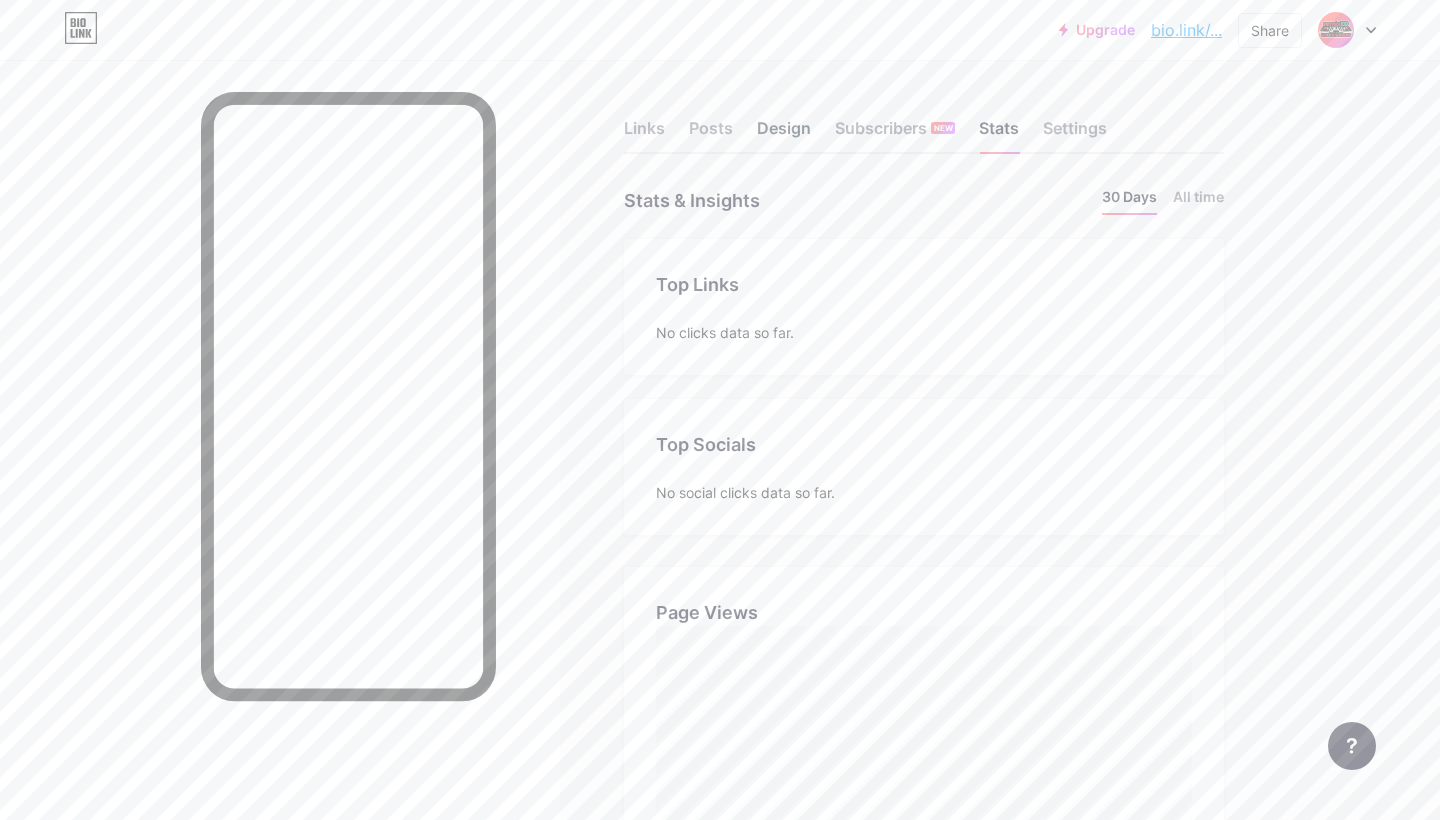 click on "Design" at bounding box center (784, 134) 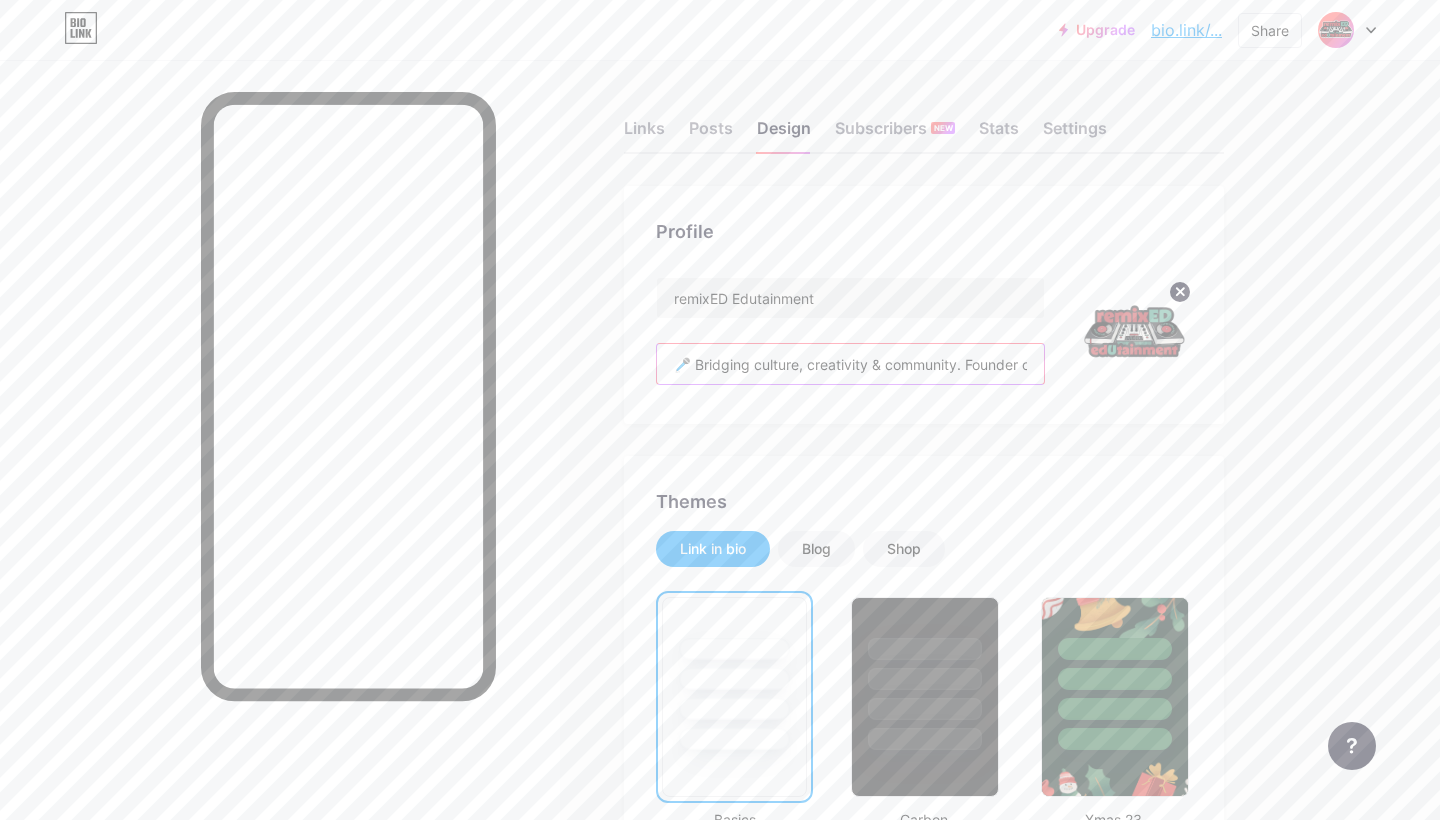 click on "🎤 Bridging culture, creativity & community. Founder of remixED edUtainment & L’Wedding Entertainment. 📚 Performer. Educator. DJ. Visionary. 🎶 Where purpose meets performance." at bounding box center [850, 364] 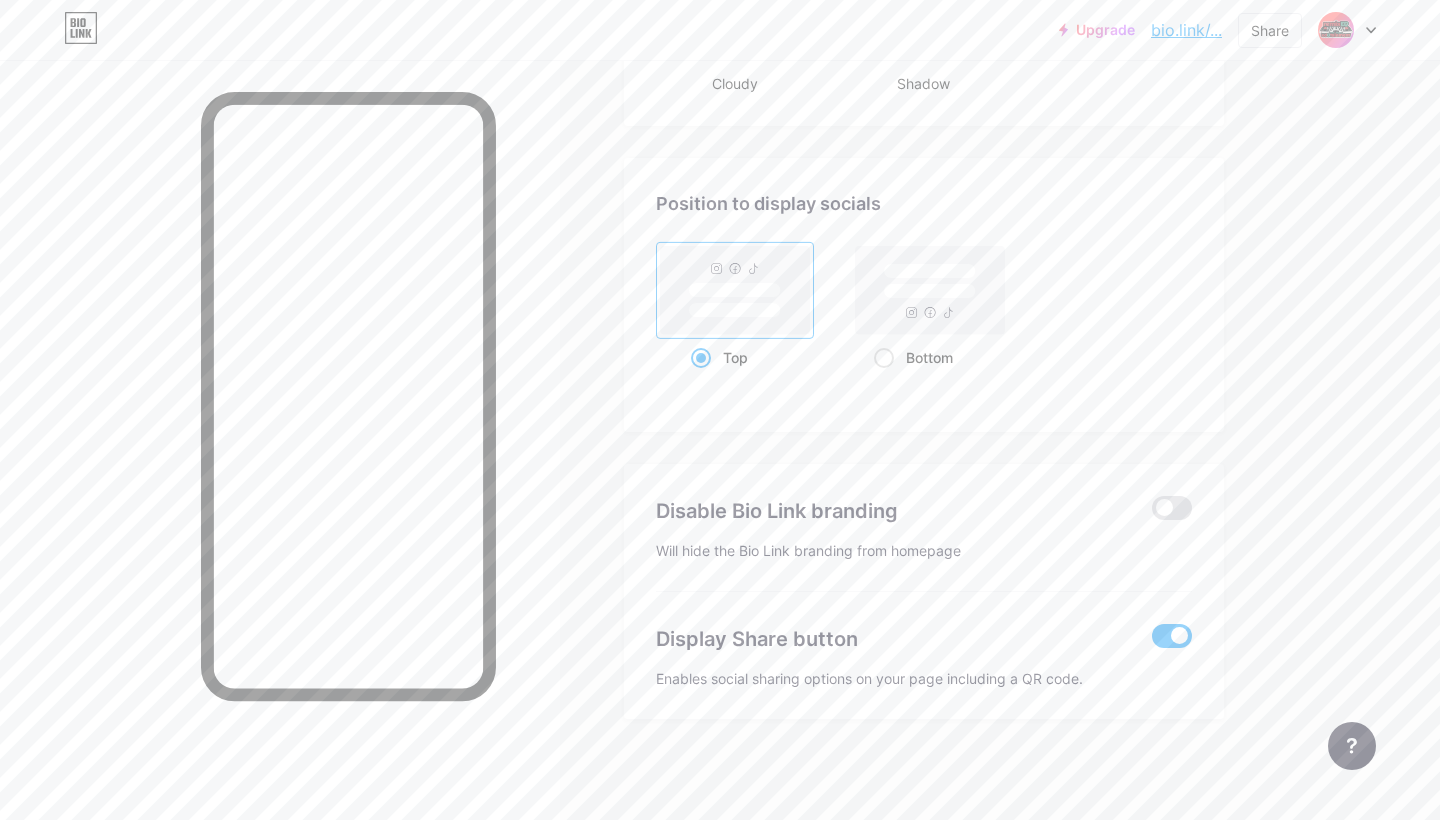 scroll, scrollTop: 2577, scrollLeft: 0, axis: vertical 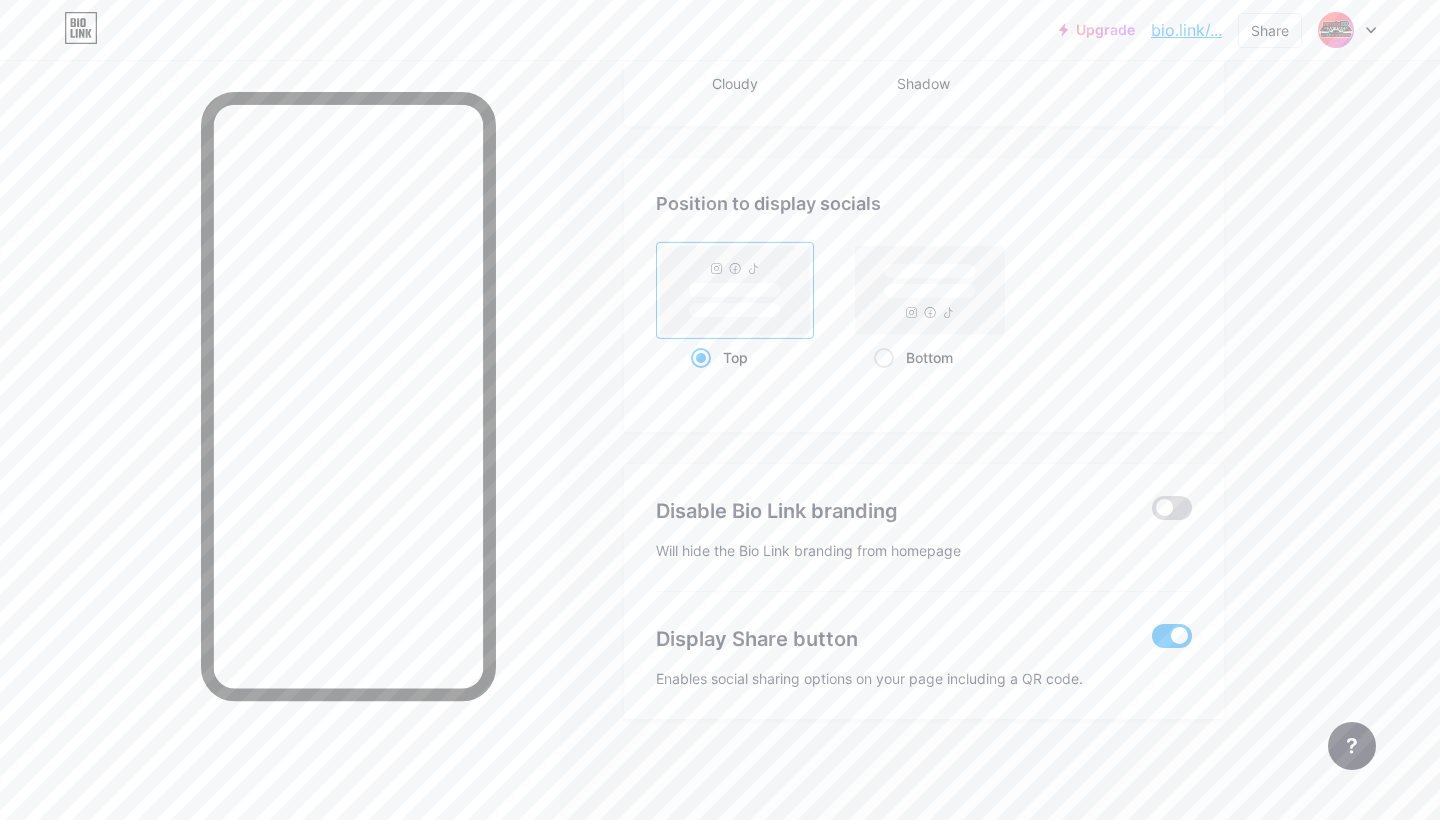 click at bounding box center [1172, 508] 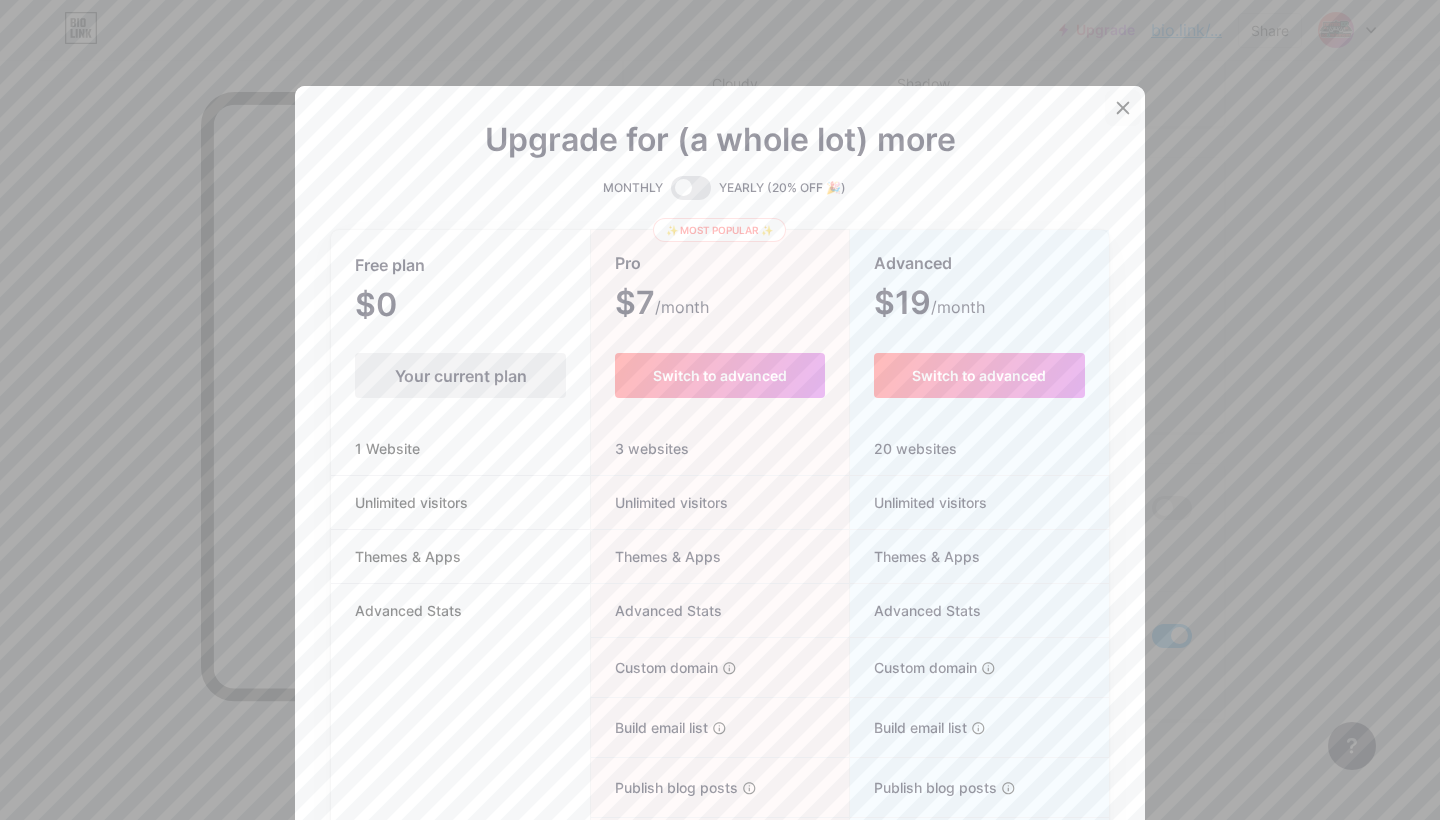 click at bounding box center (1123, 108) 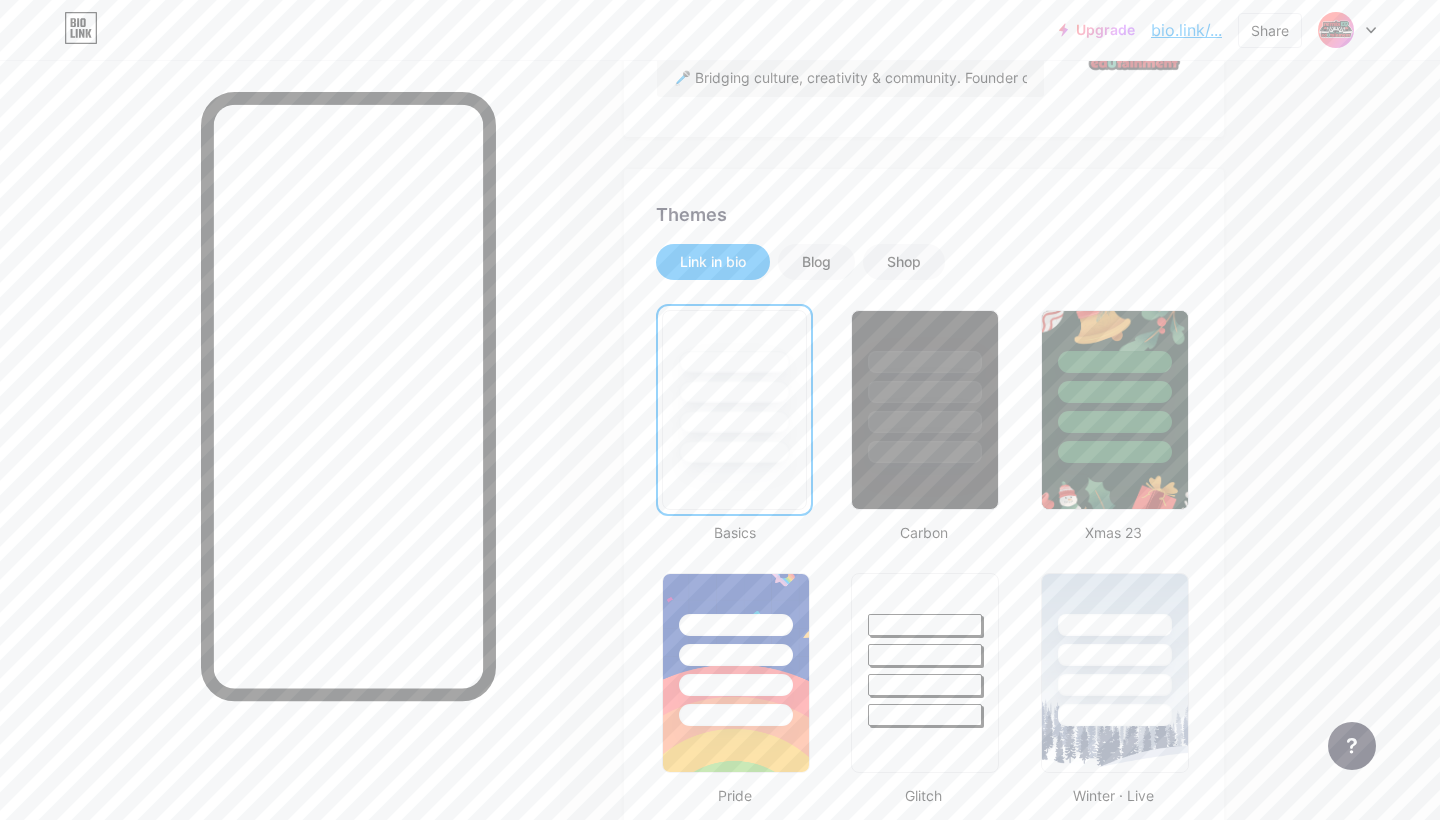 scroll, scrollTop: 285, scrollLeft: 0, axis: vertical 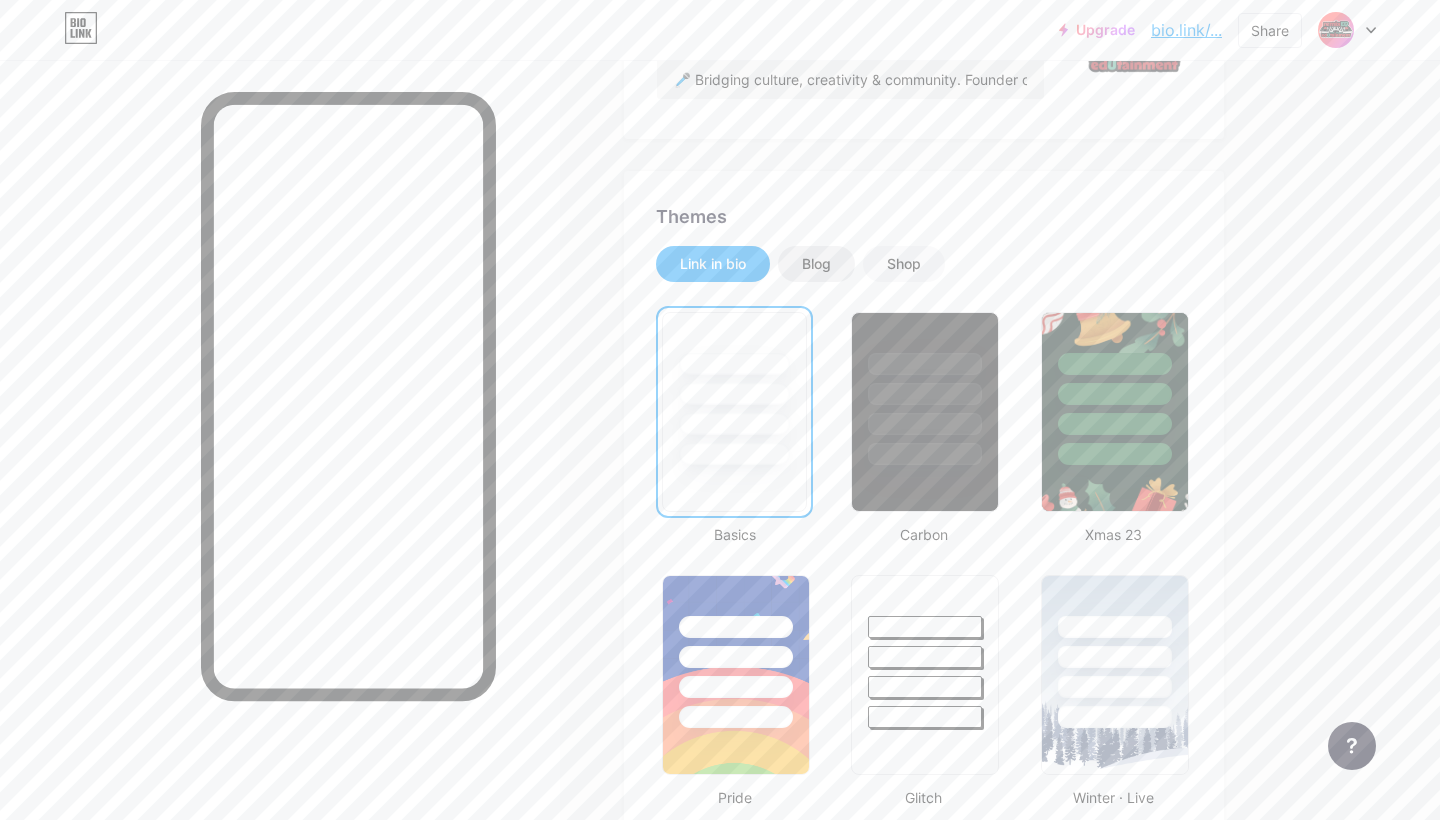 click on "Blog" at bounding box center (816, 264) 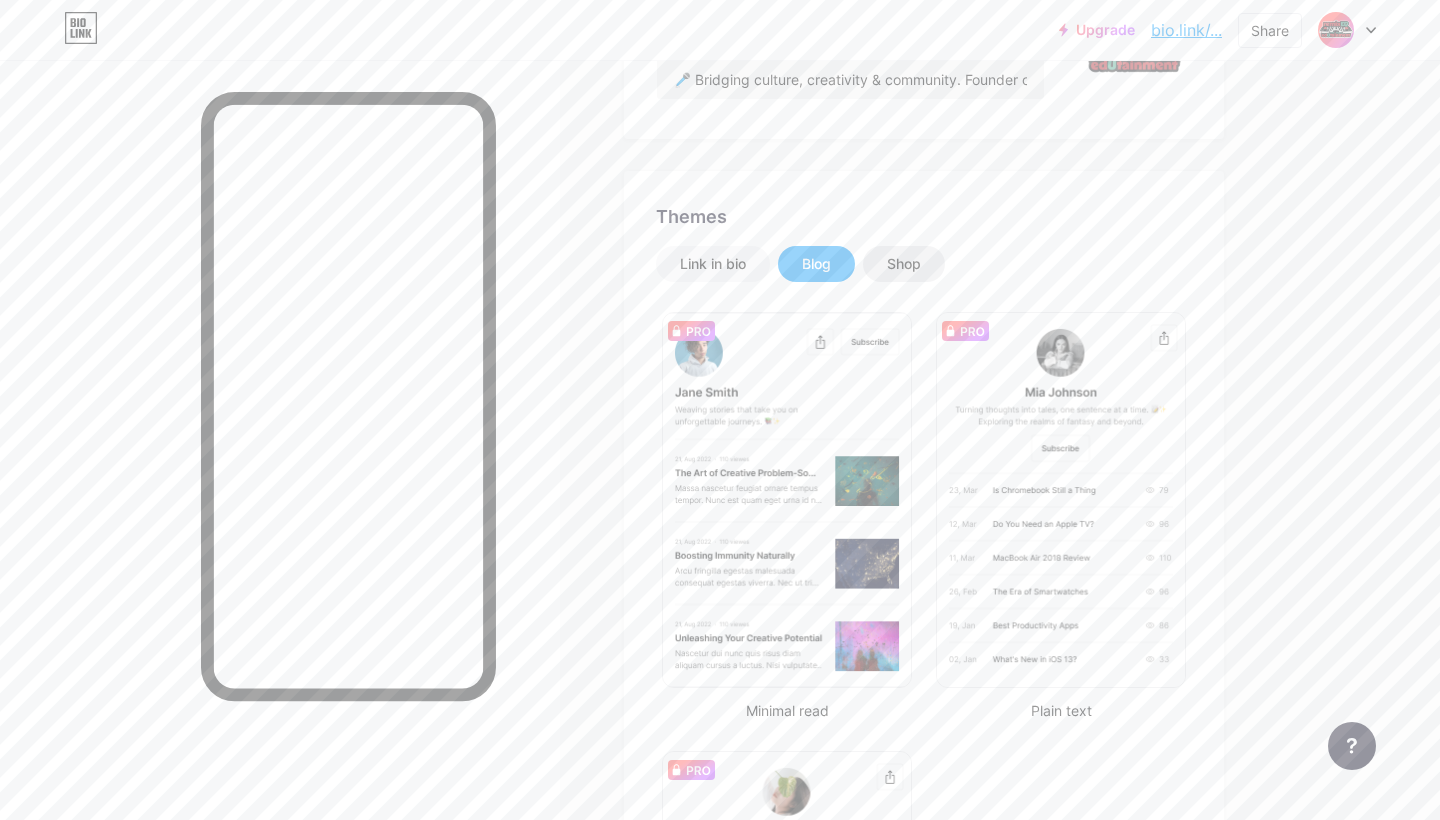click on "Shop" at bounding box center [904, 264] 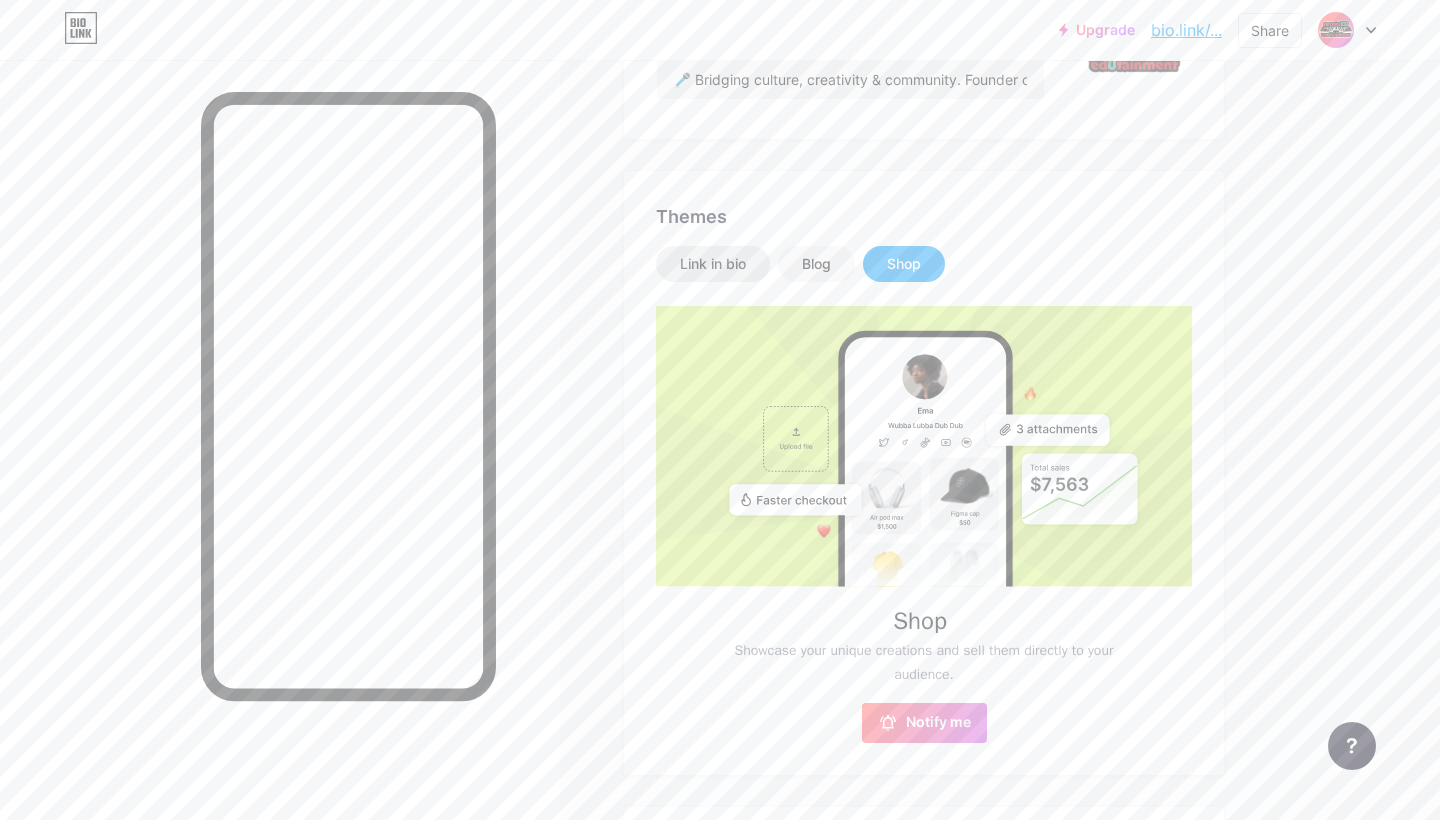 click on "Link in bio" at bounding box center (713, 264) 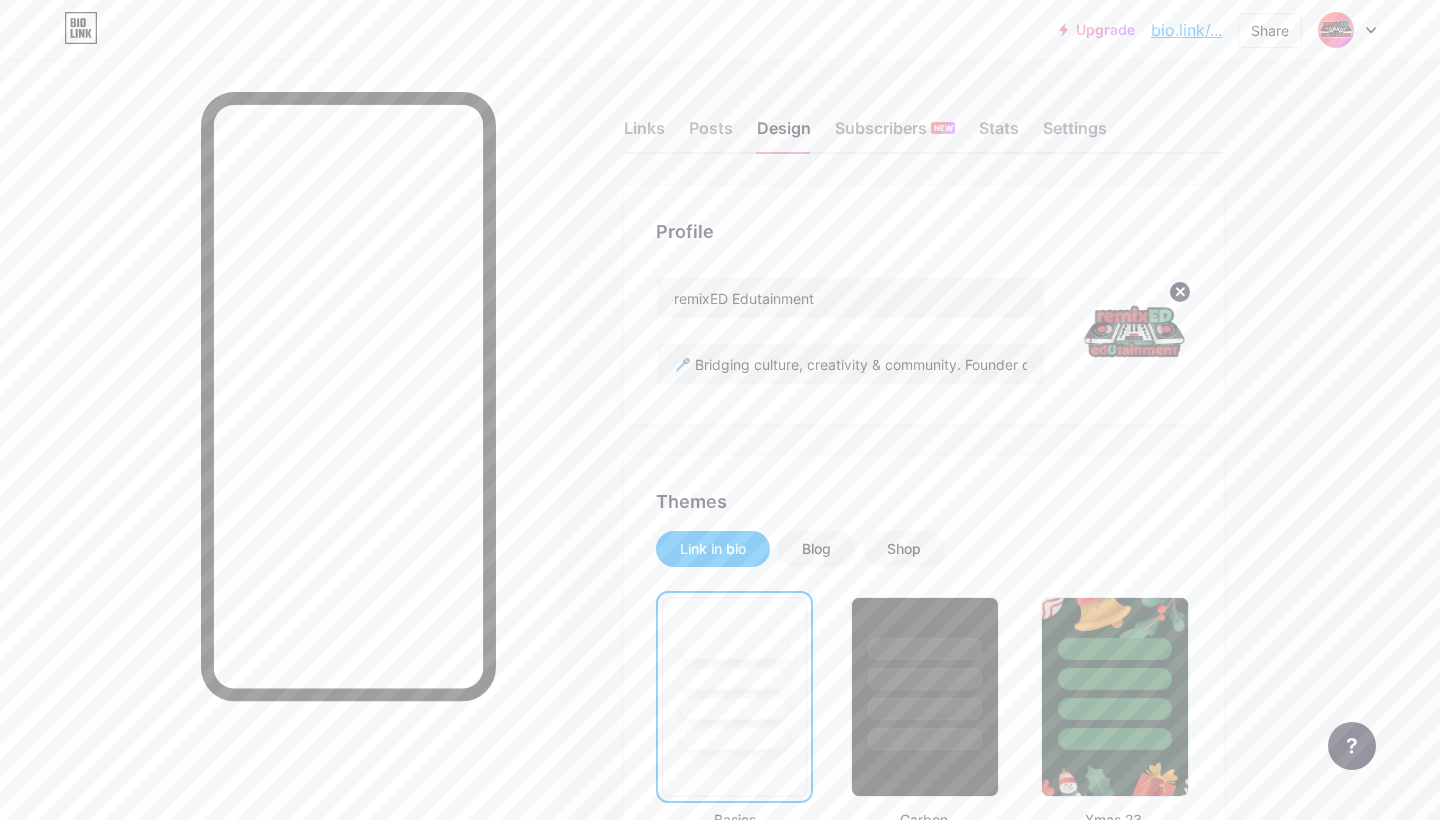 scroll, scrollTop: 0, scrollLeft: 0, axis: both 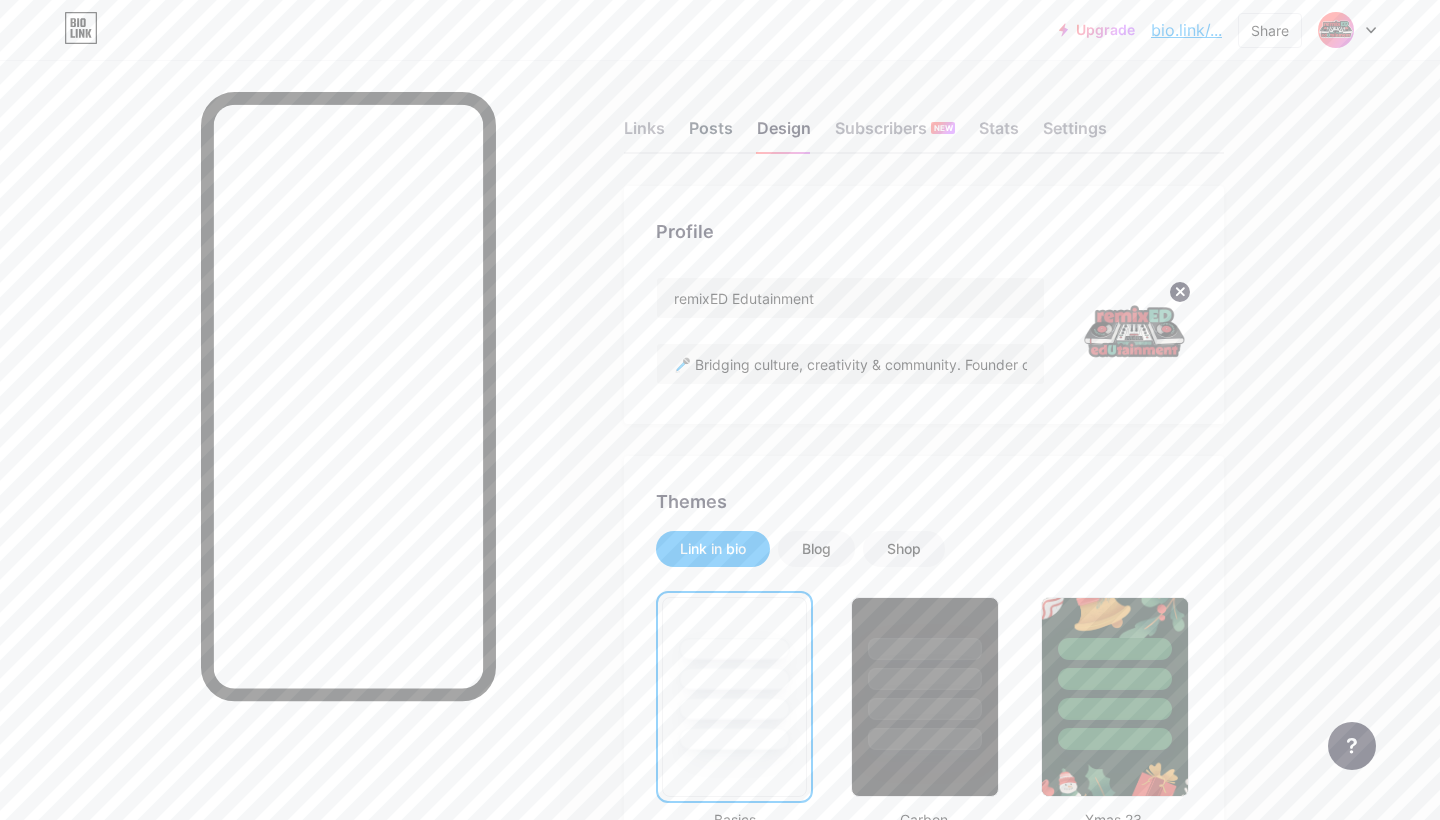 click on "Posts" at bounding box center (711, 134) 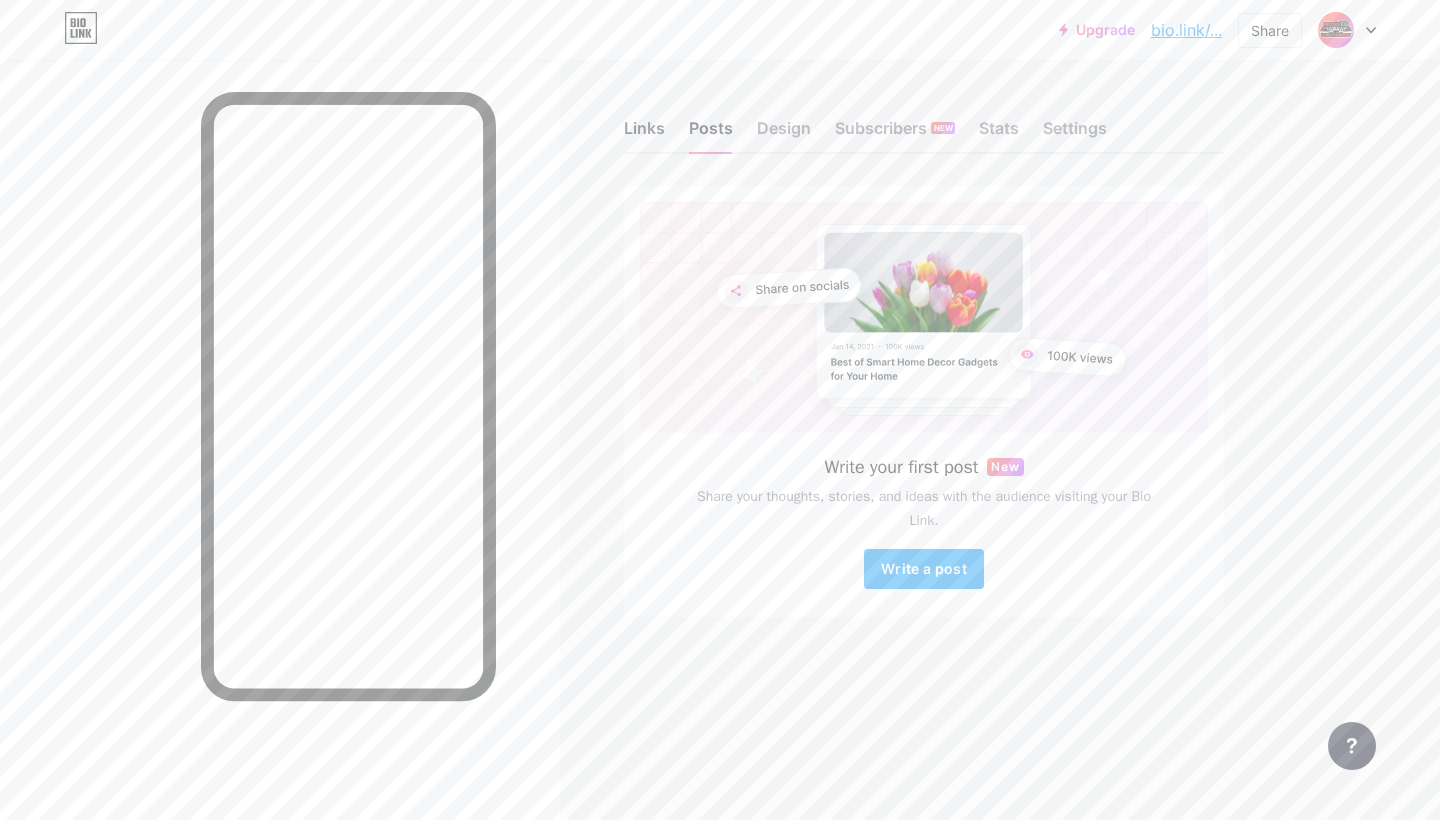 click on "Links" at bounding box center [644, 134] 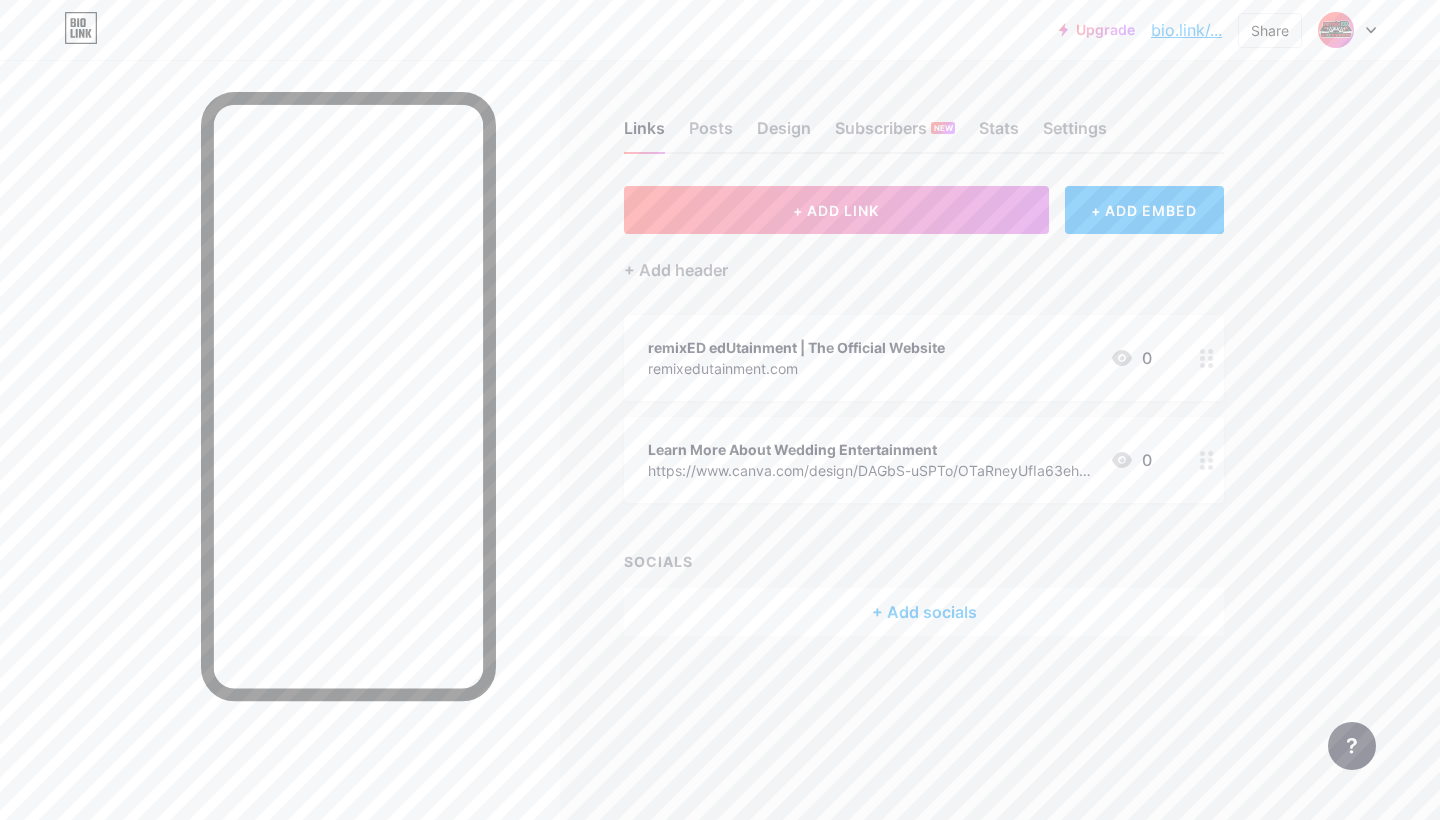 click on "+ Add socials" at bounding box center (924, 612) 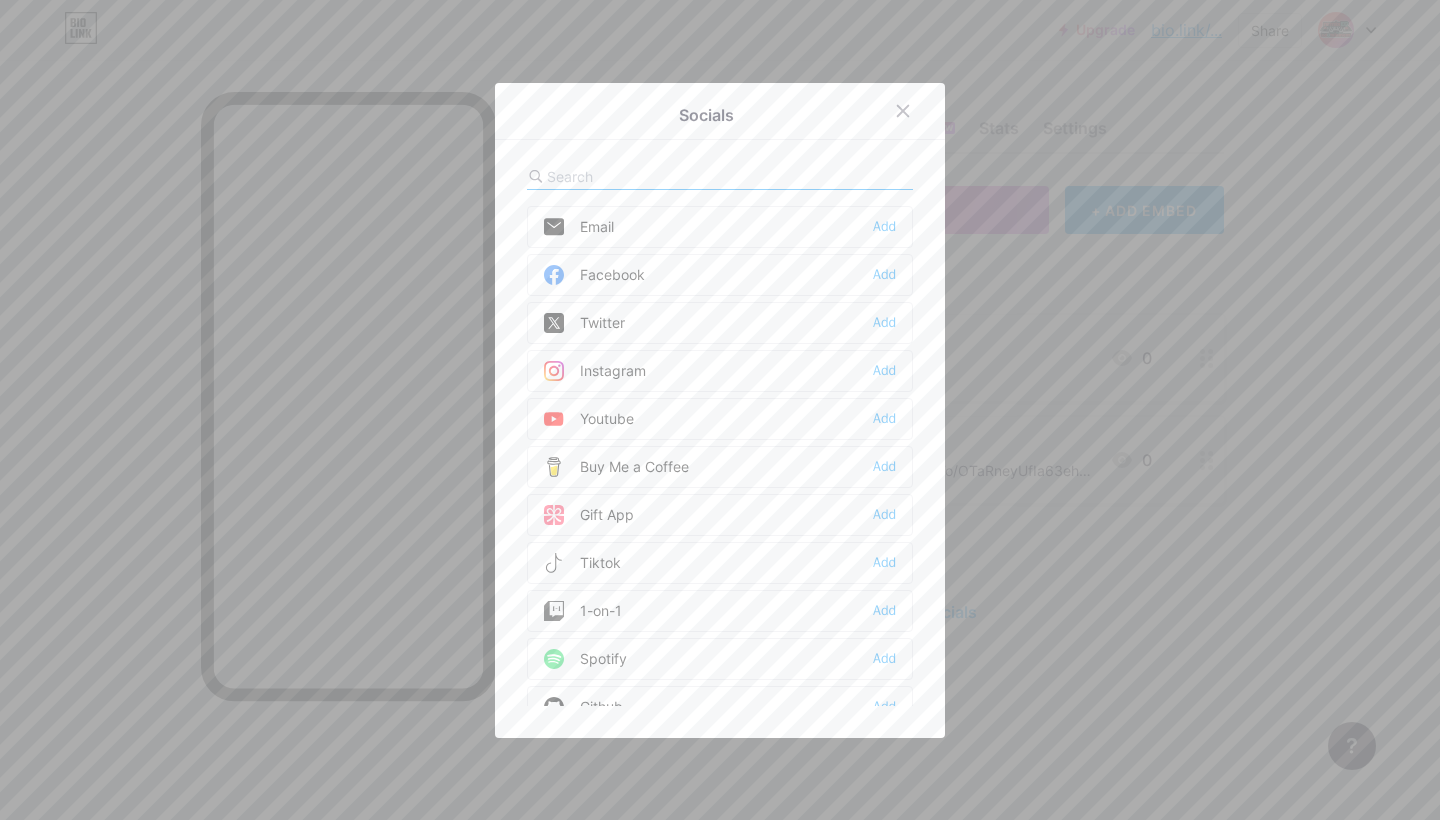 click on "Instagram
Add" at bounding box center (720, 371) 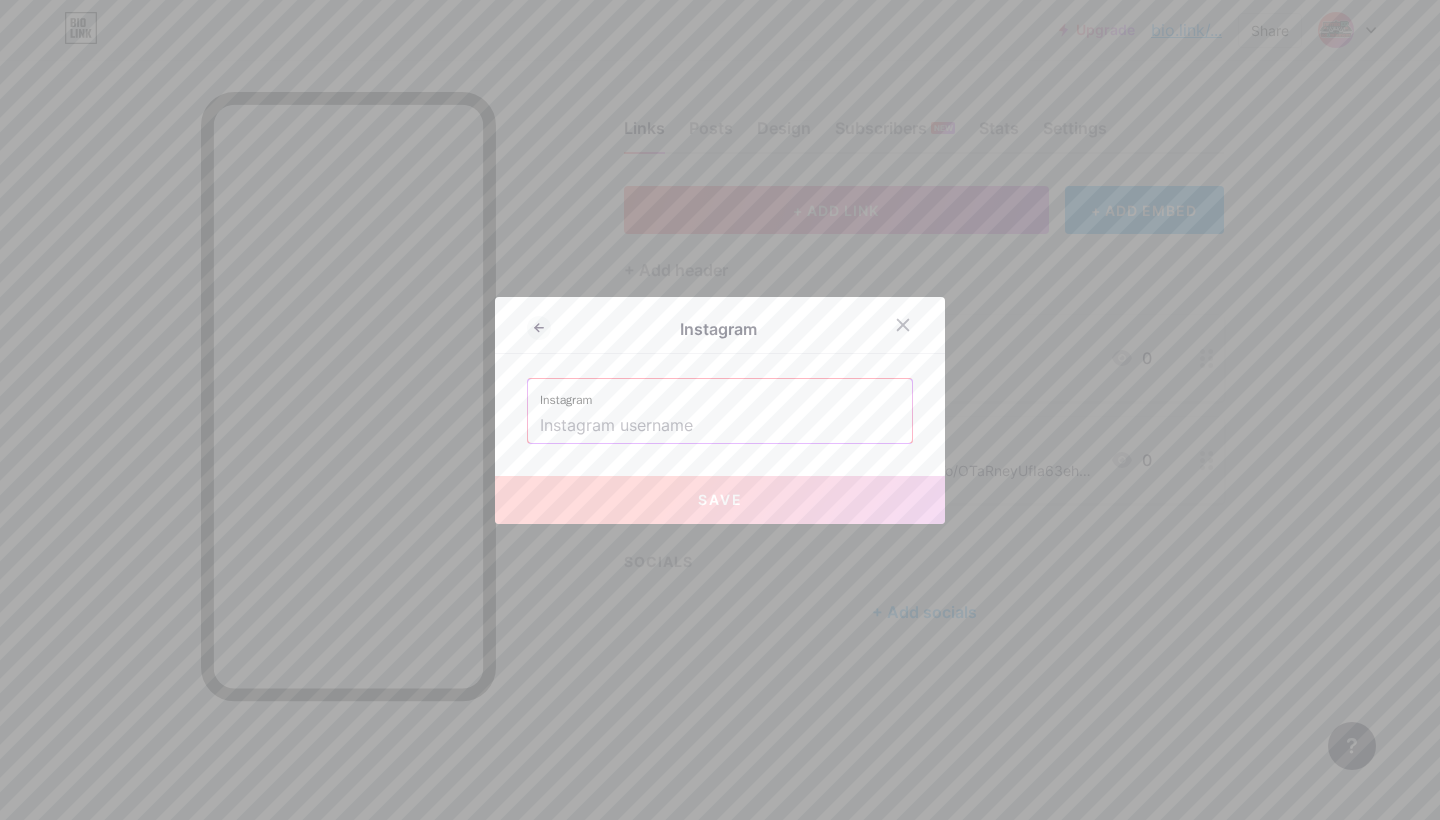 click on "Instagram" at bounding box center [720, 394] 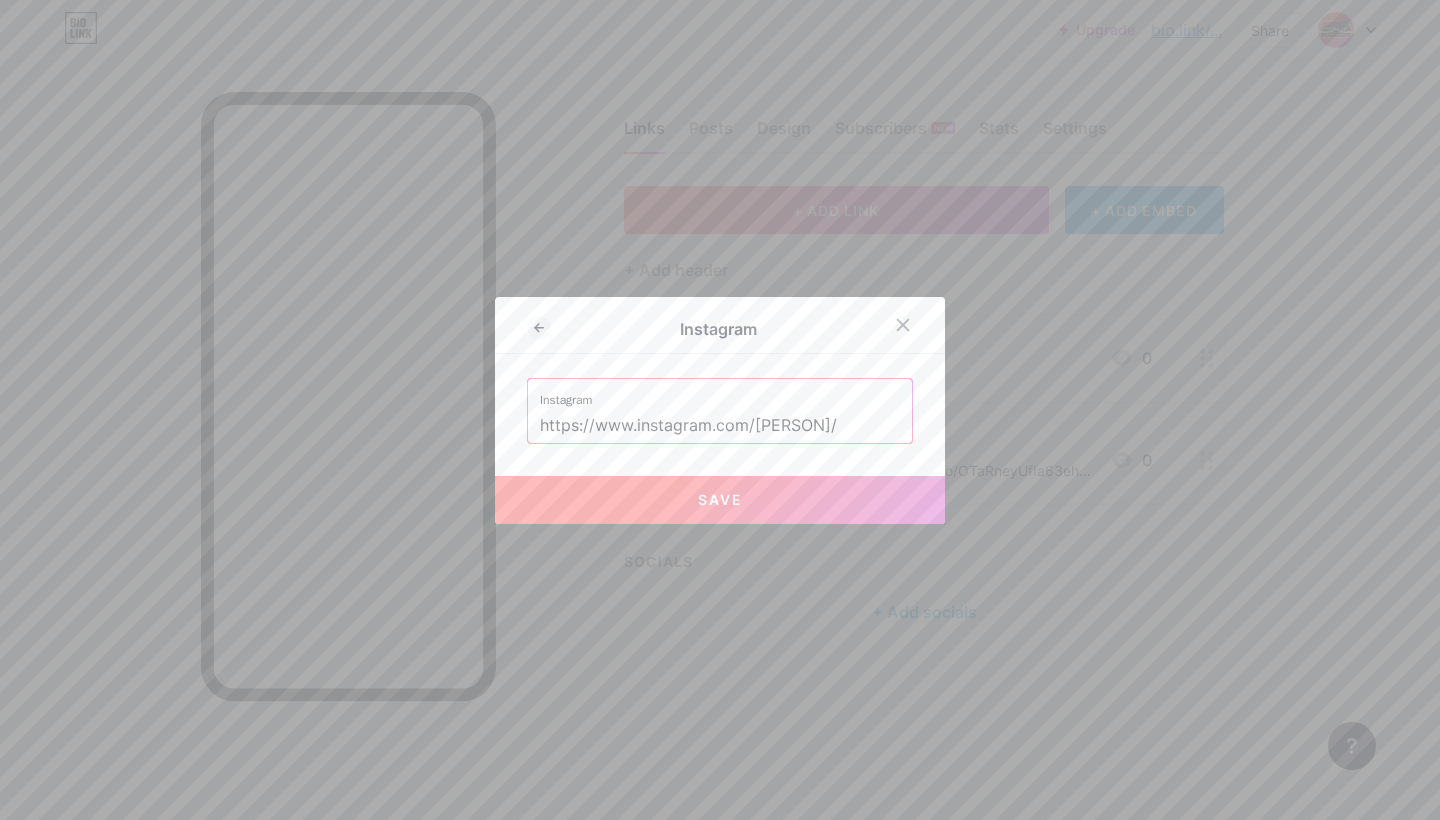 click on "https://www.instagram.com/[PERSON]/" at bounding box center [720, 426] 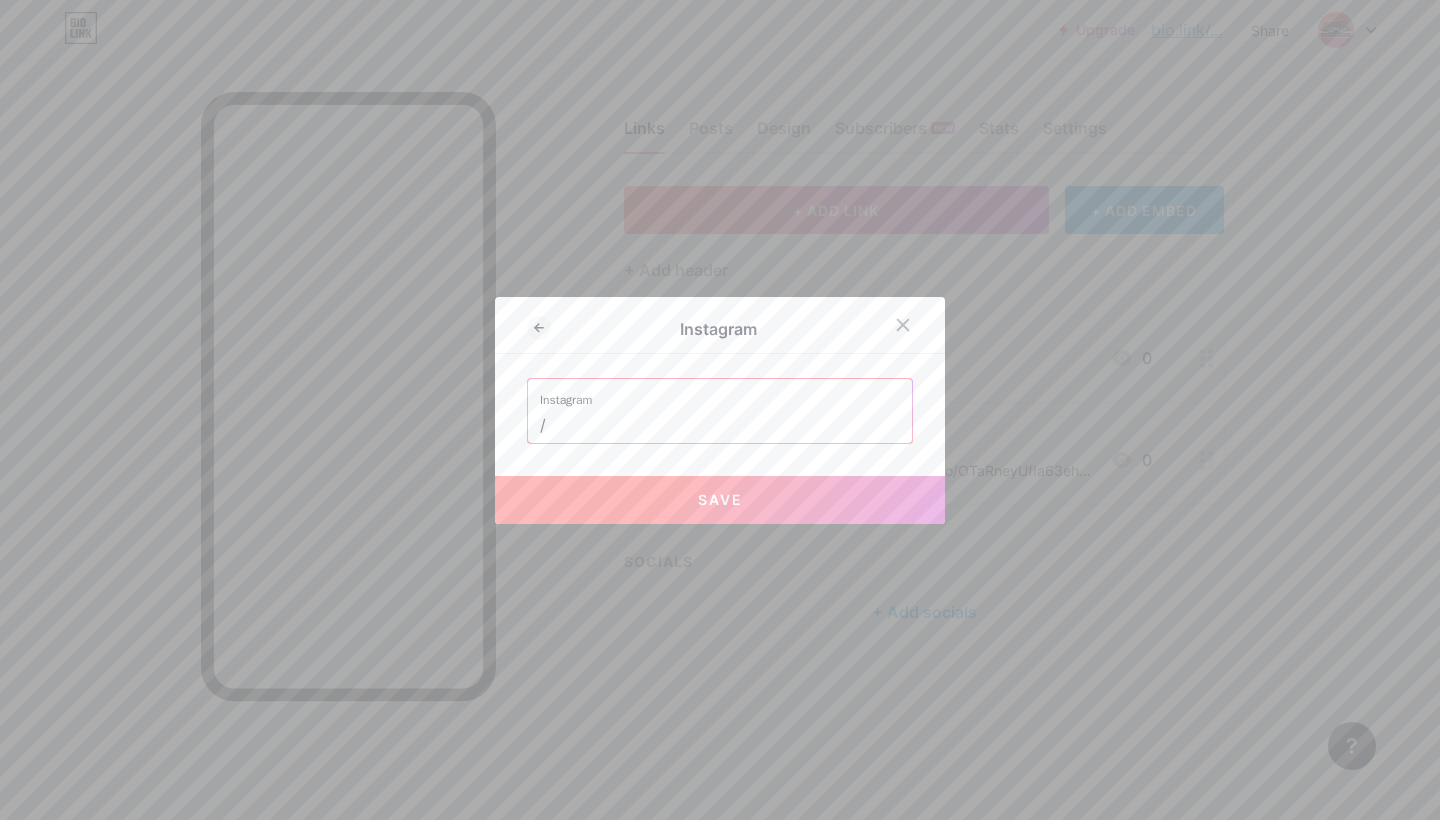 click on "/" at bounding box center [720, 426] 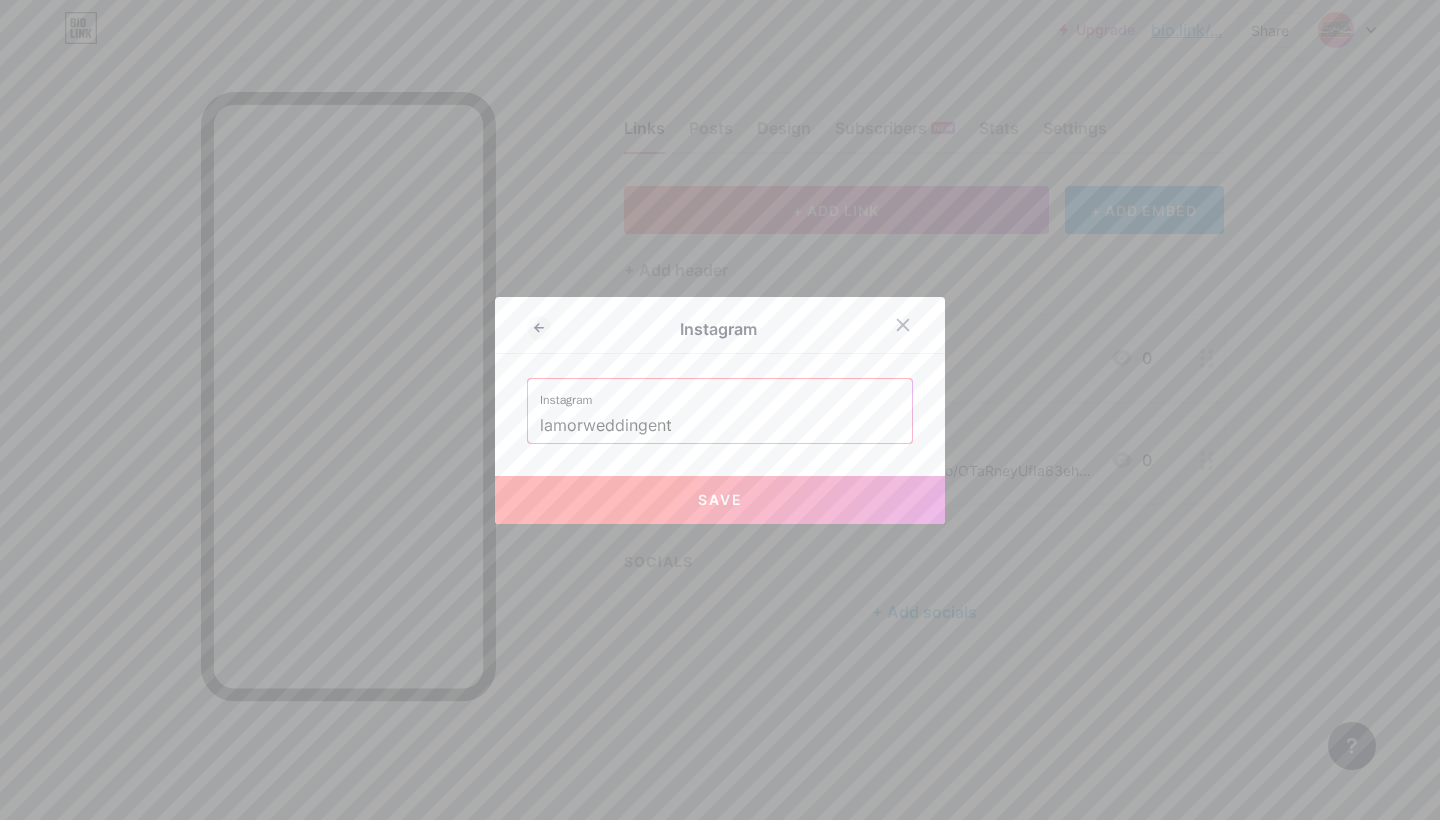click on "Save" at bounding box center [720, 499] 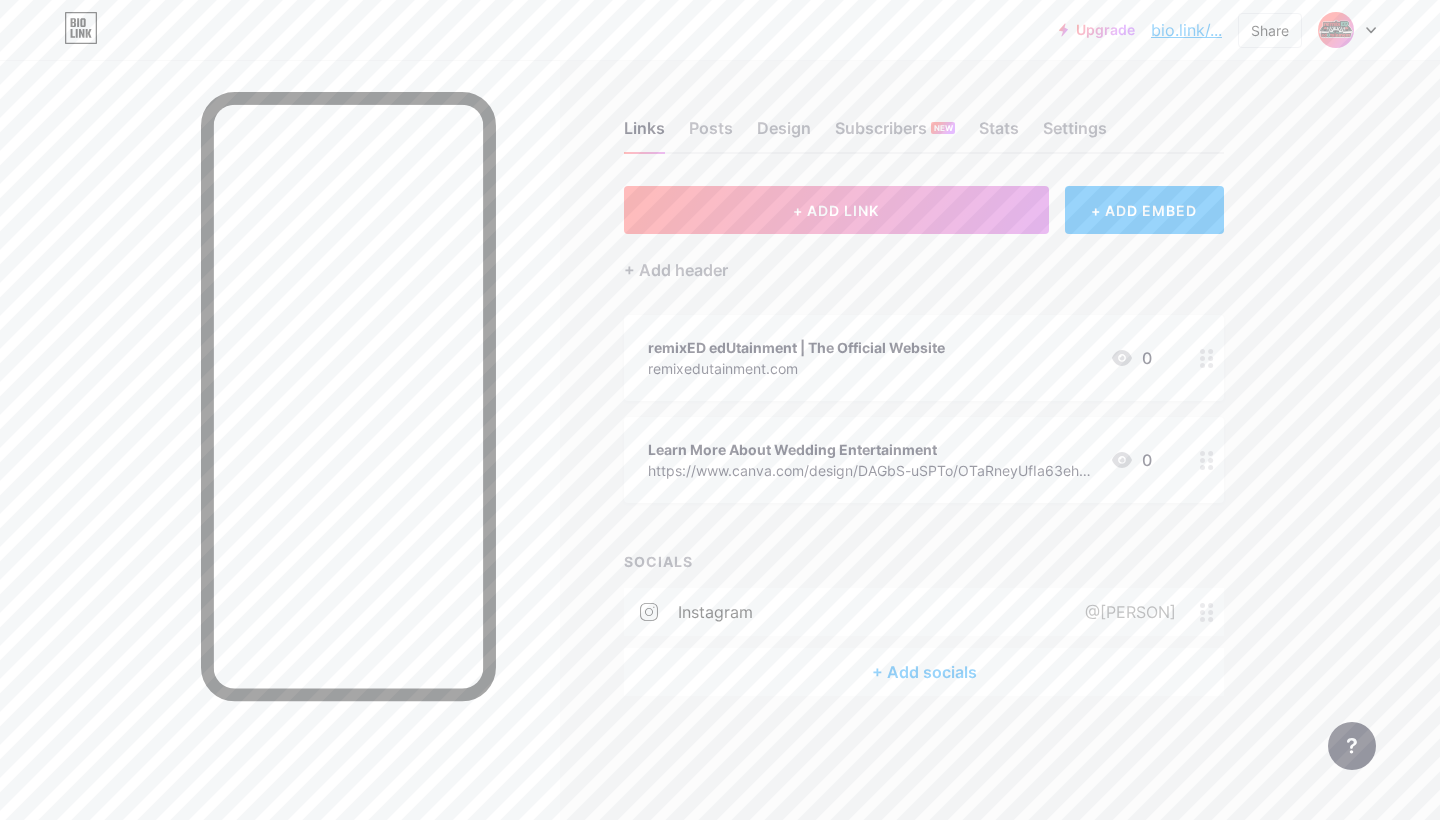 click on "+ Add socials" at bounding box center (924, 672) 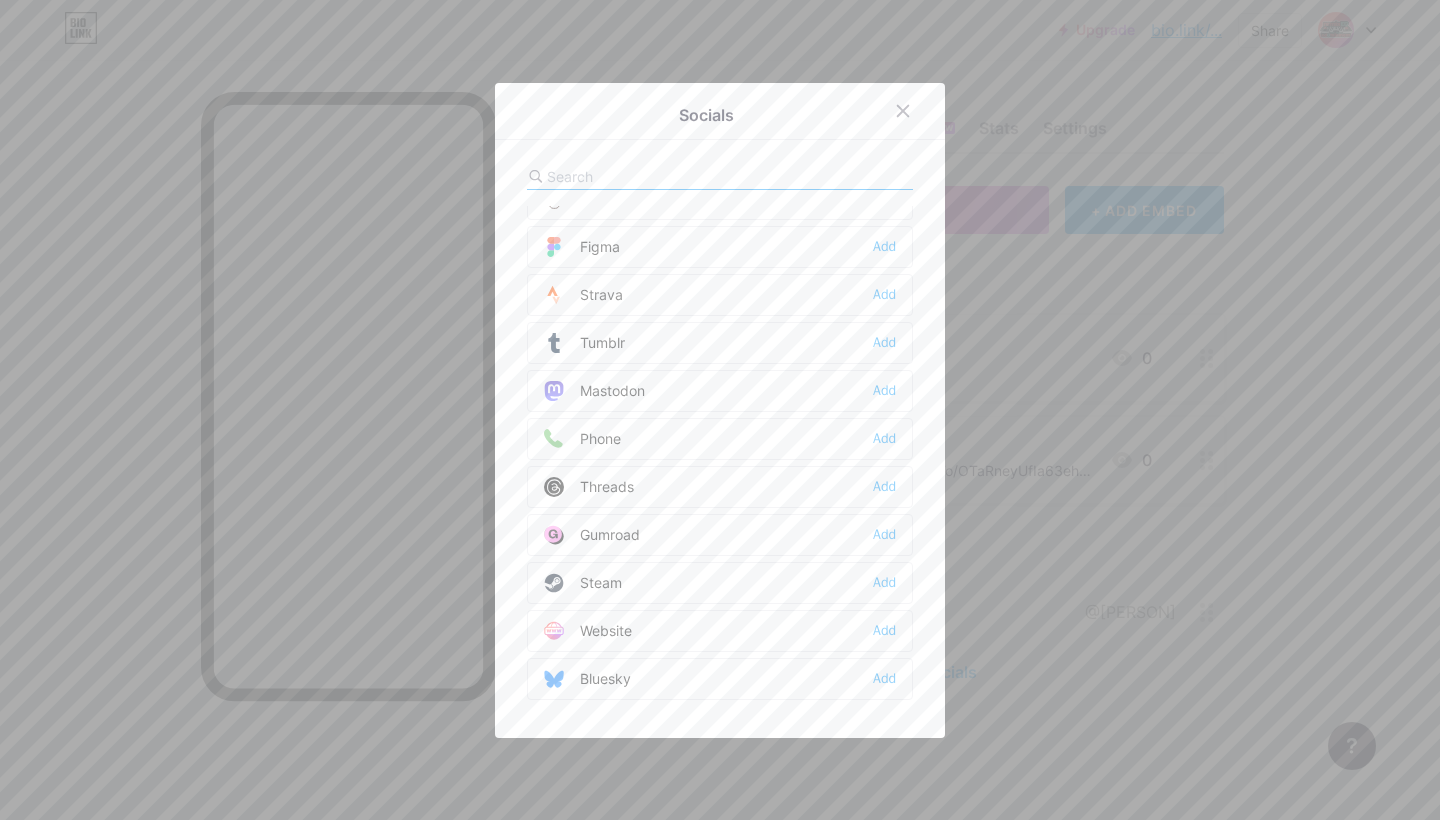 scroll, scrollTop: 1804, scrollLeft: 0, axis: vertical 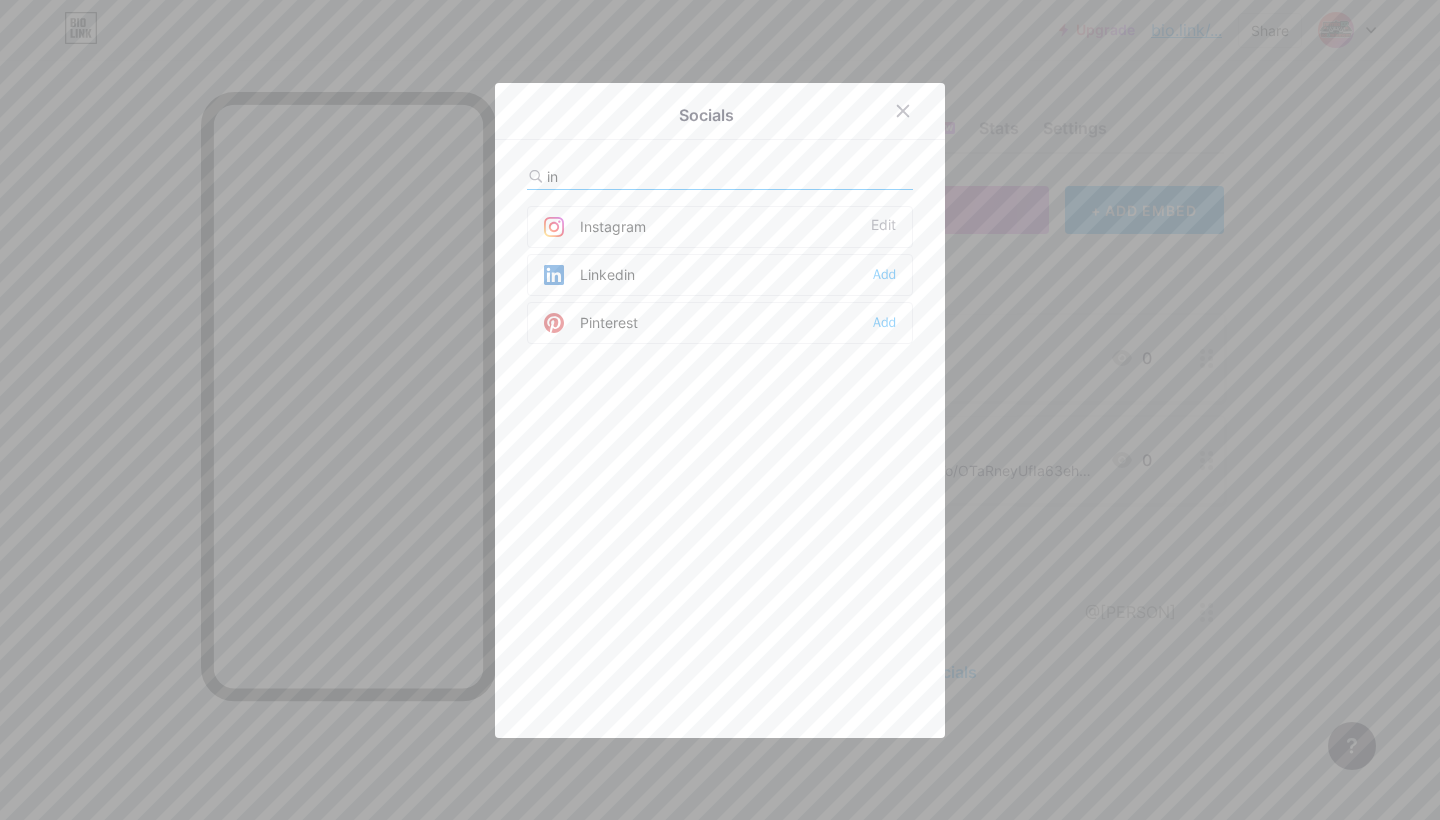 type on "in" 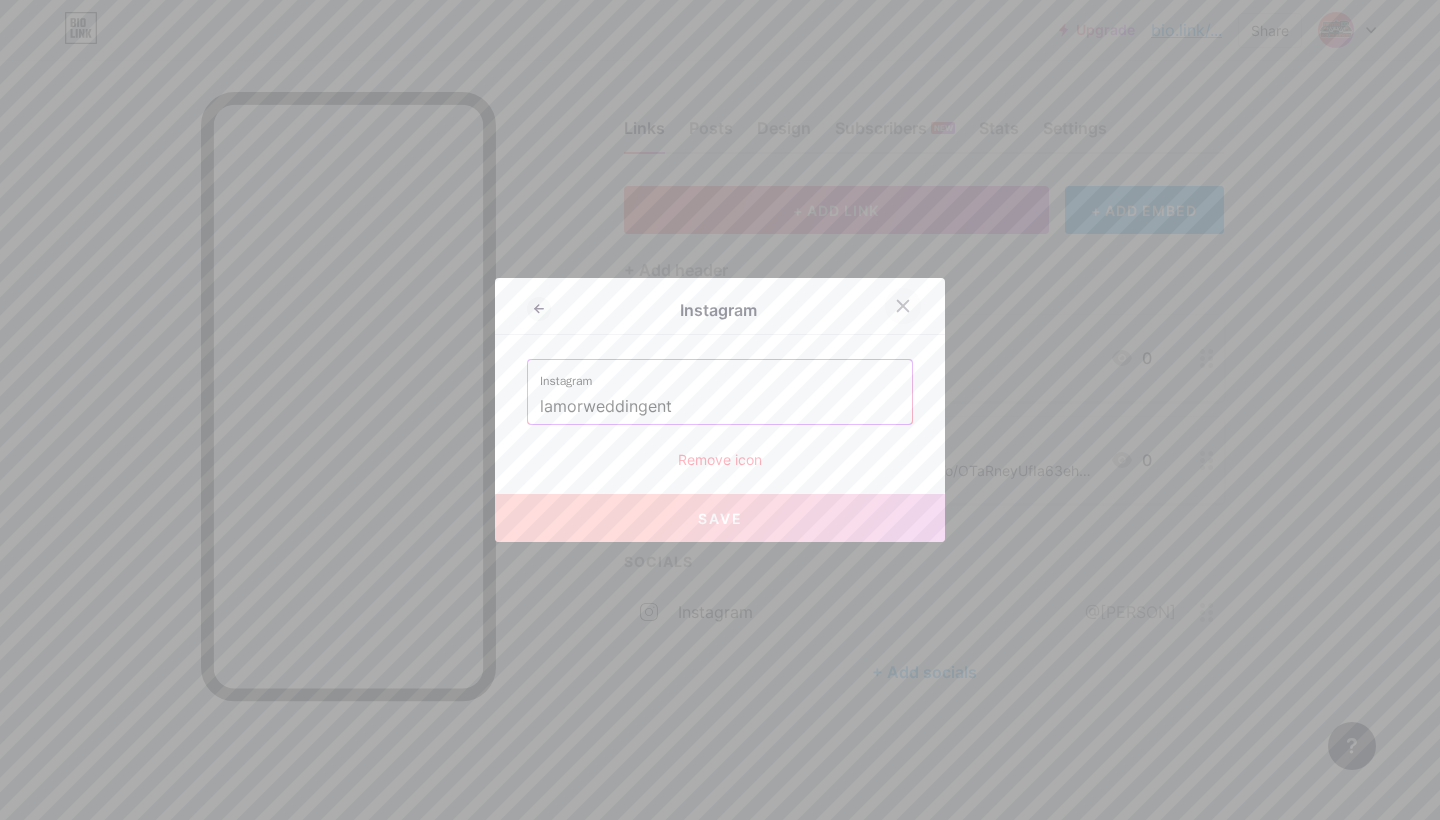 click 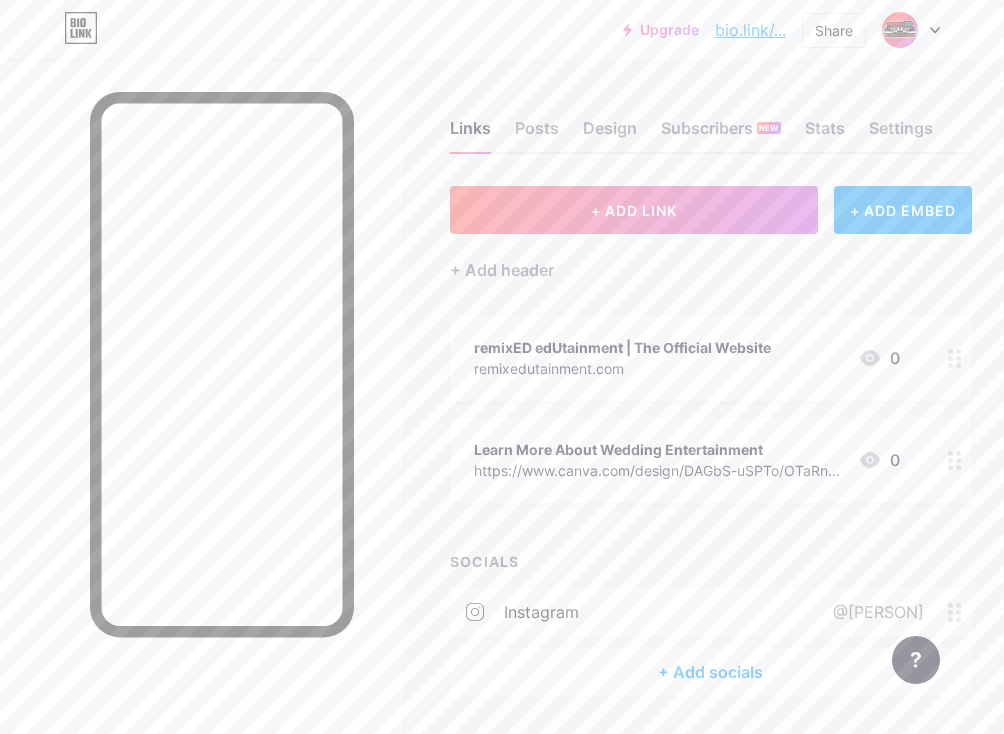 scroll, scrollTop: 0, scrollLeft: 0, axis: both 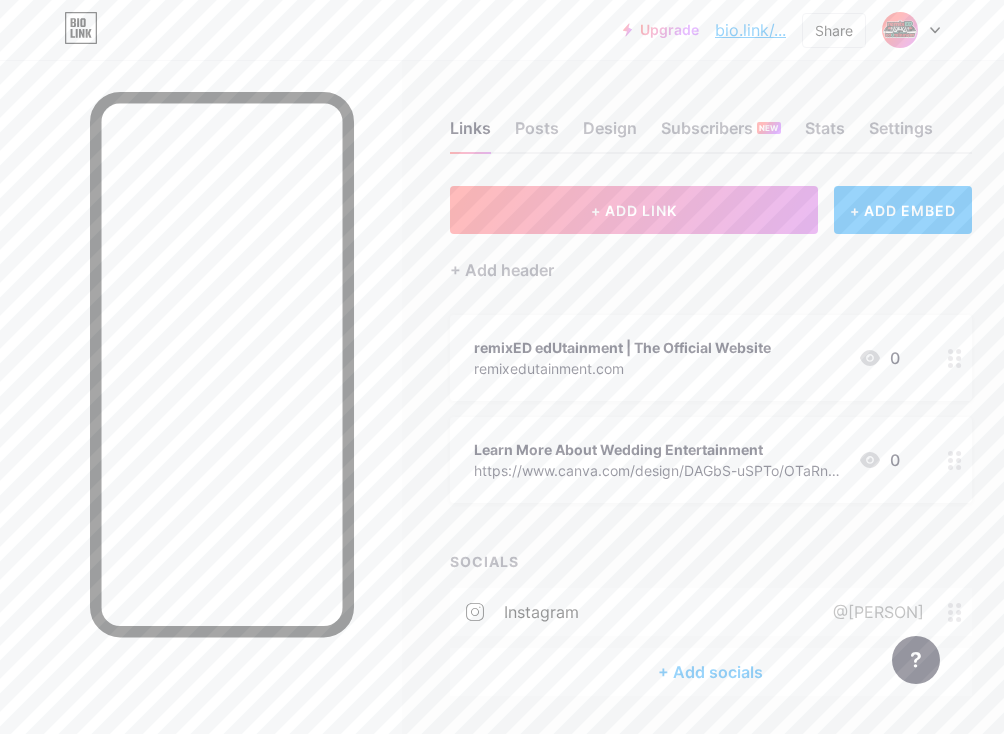 click on "bio.link/..." at bounding box center (750, 30) 